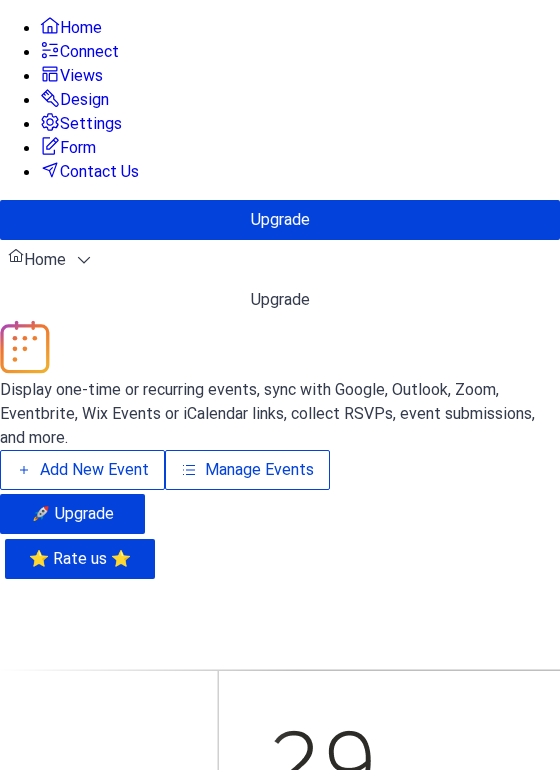 scroll, scrollTop: 0, scrollLeft: 0, axis: both 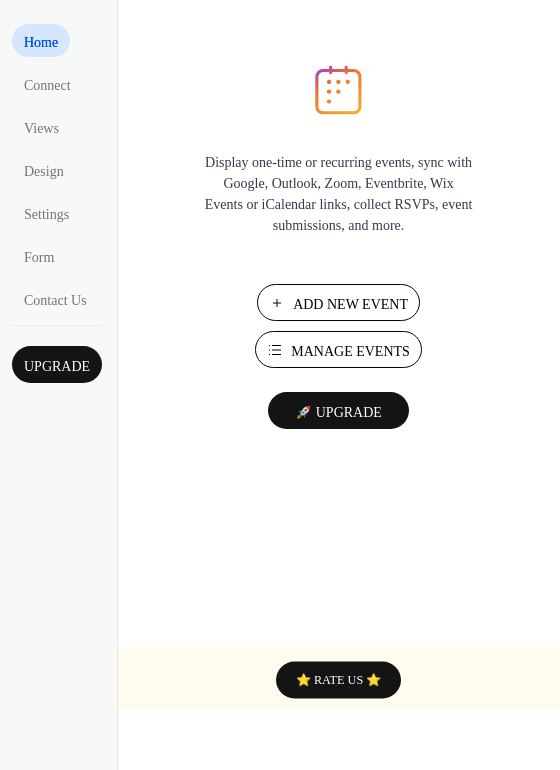 click on "Manage Events" at bounding box center [350, 351] 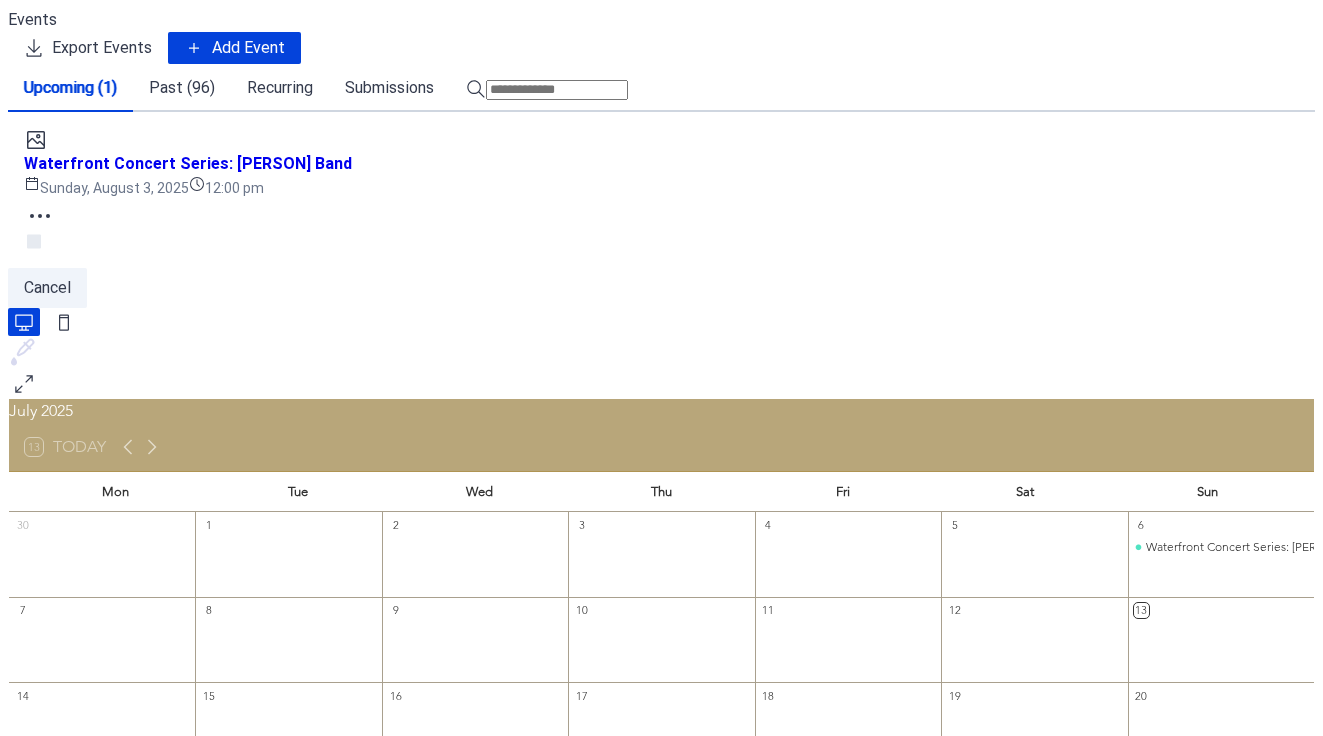 scroll, scrollTop: 0, scrollLeft: 0, axis: both 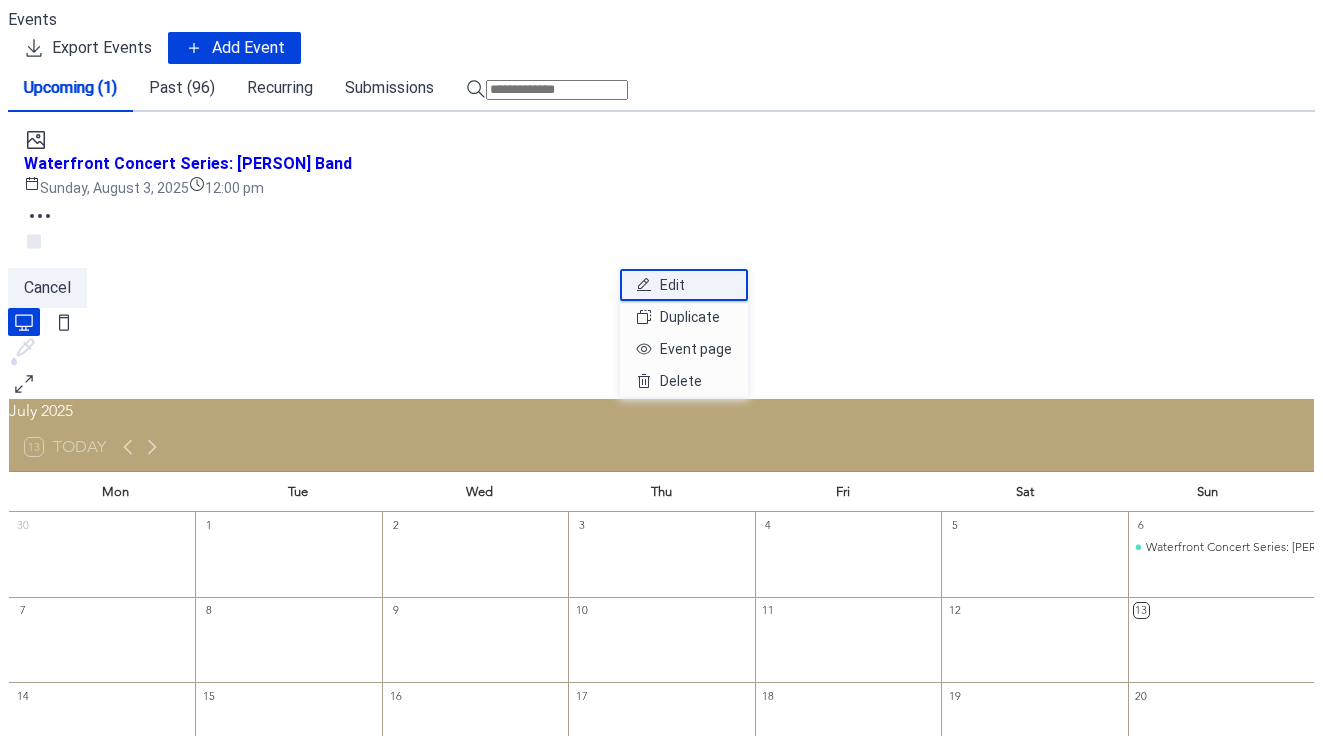 click on "Edit" at bounding box center (672, 285) 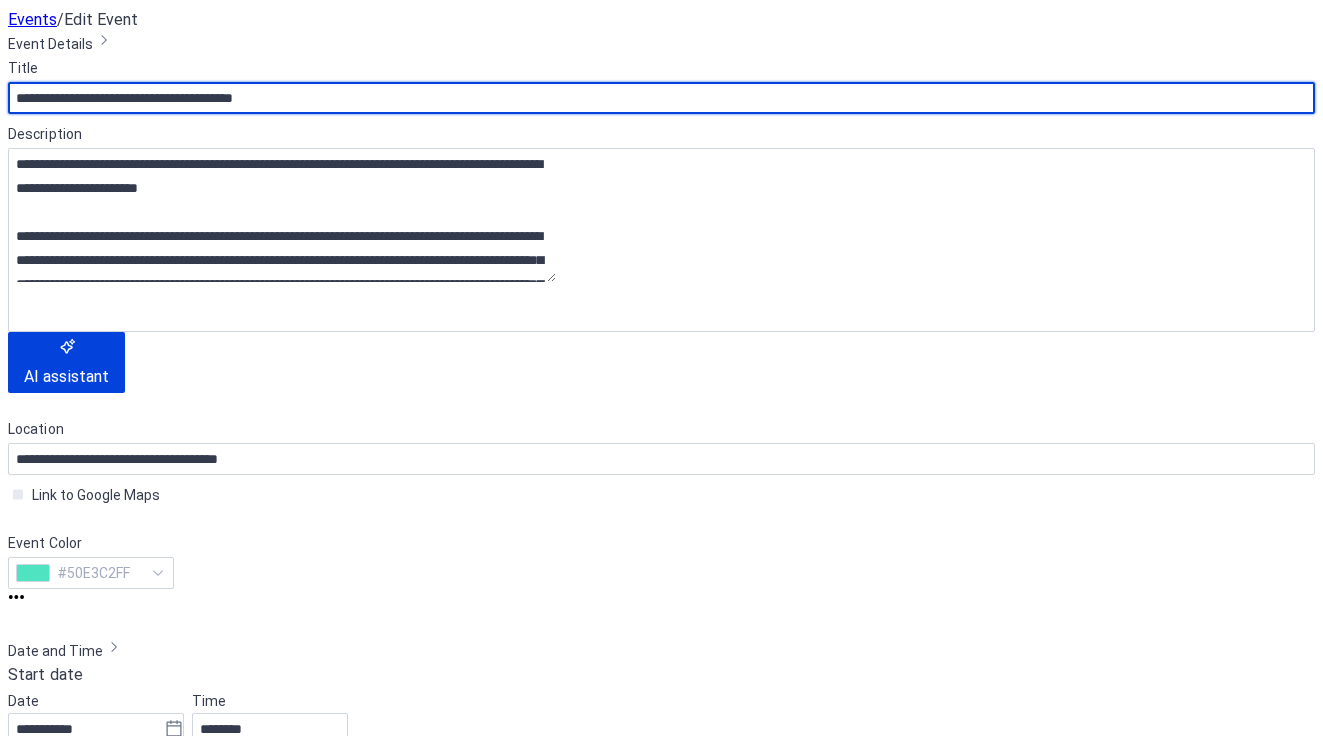 drag, startPoint x: 205, startPoint y: 172, endPoint x: 36, endPoint y: 169, distance: 169.02663 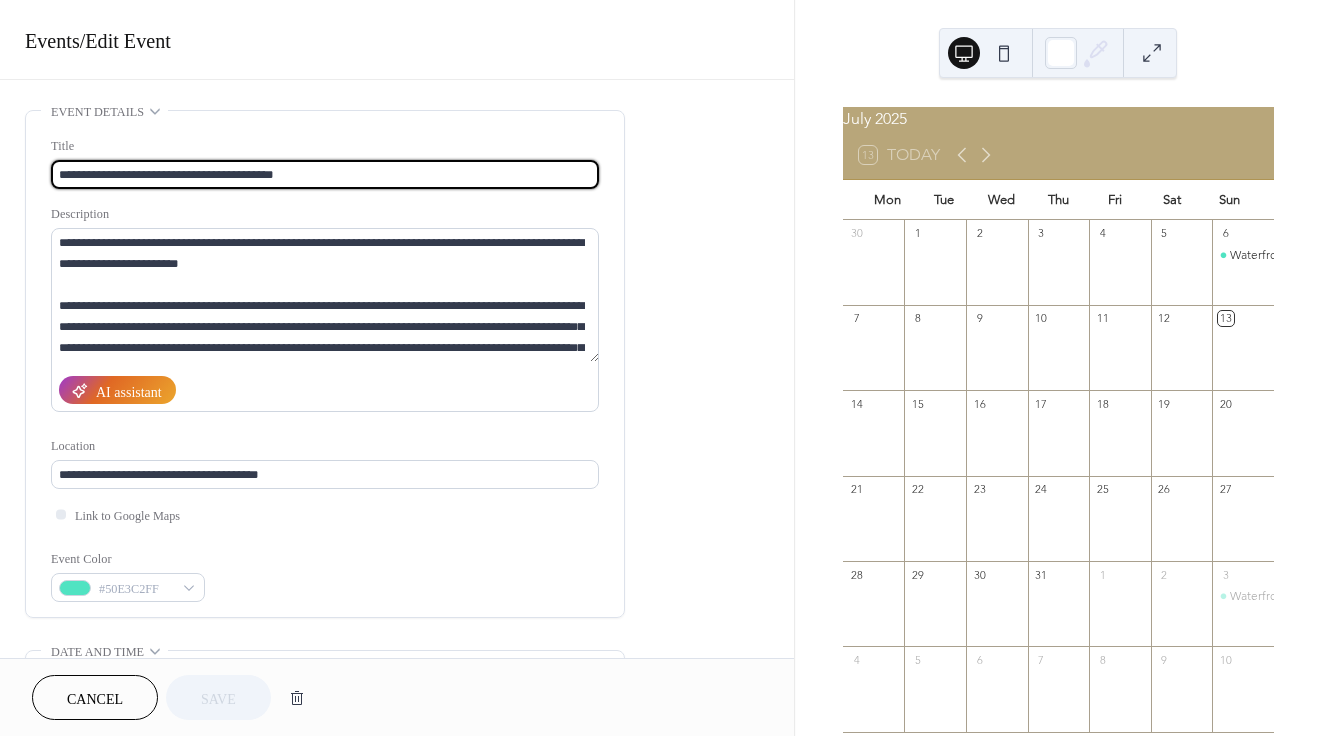click on "**********" at bounding box center (325, 364) 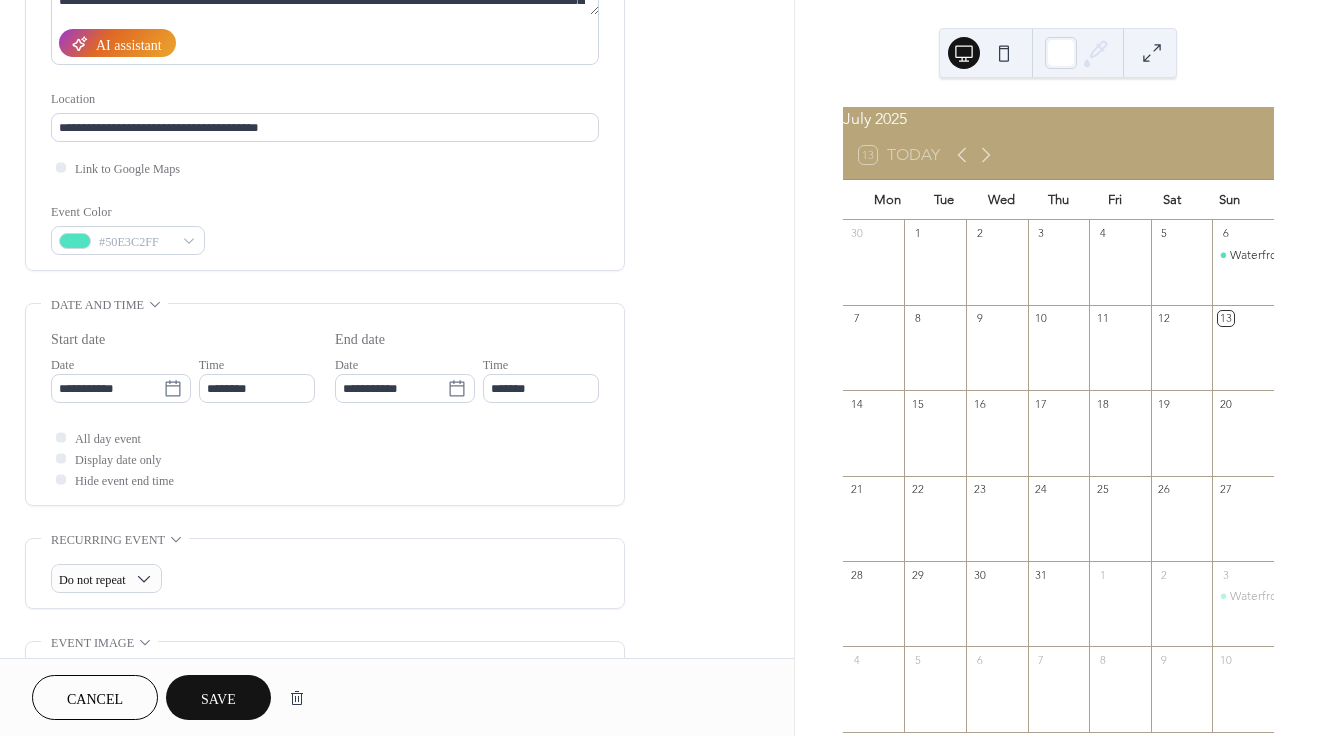 scroll, scrollTop: 385, scrollLeft: 0, axis: vertical 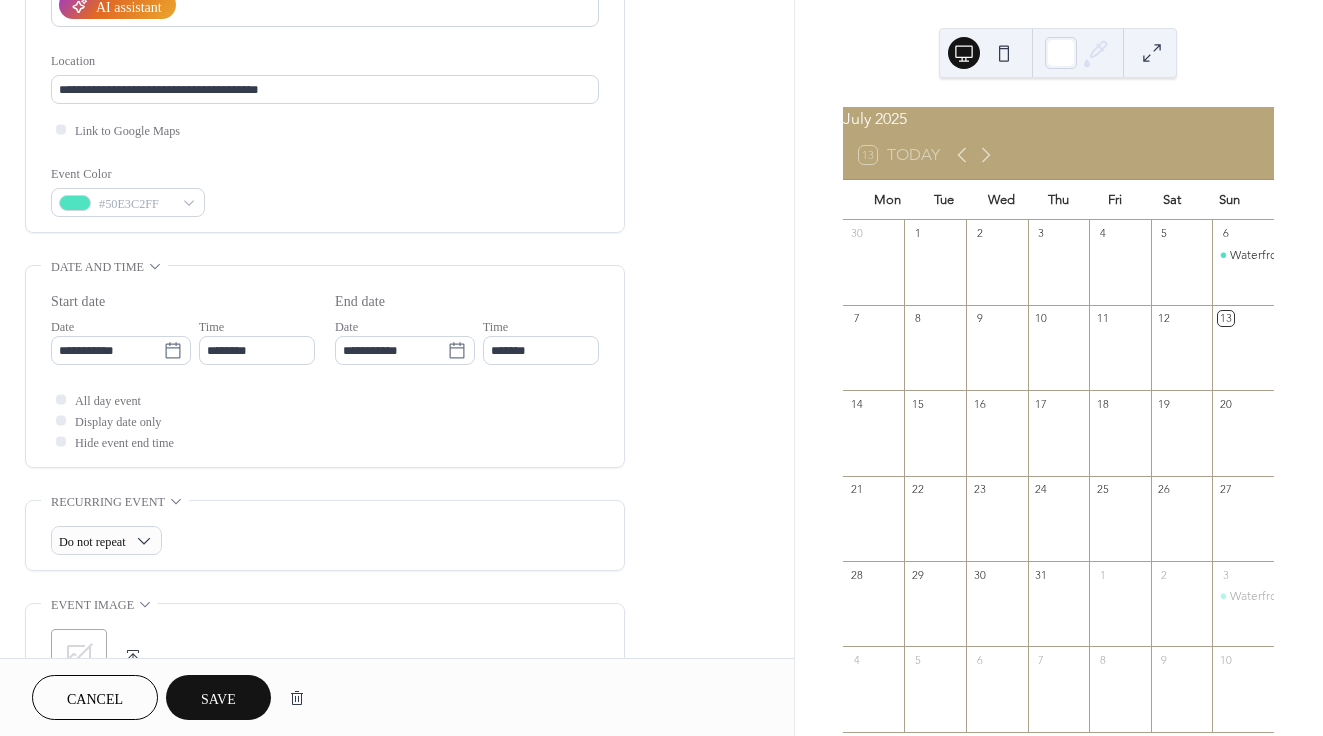 type on "**********" 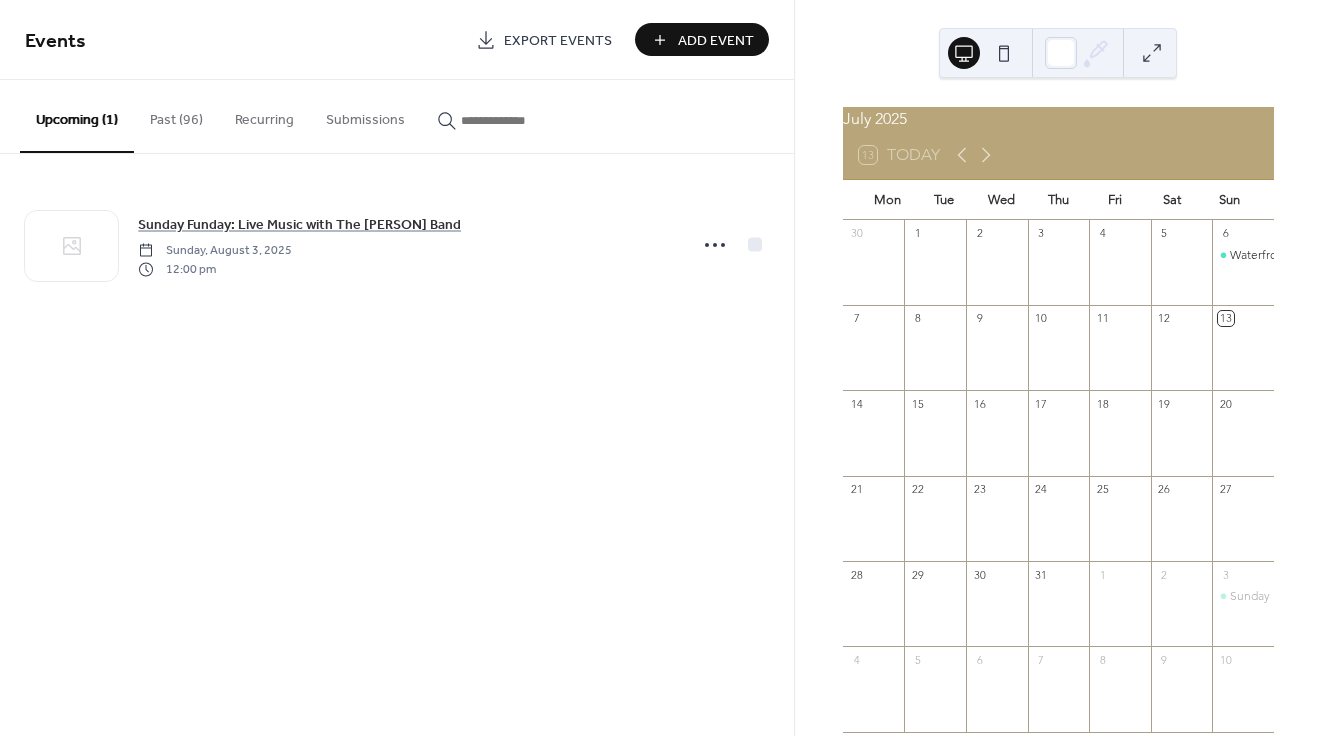 click on "Past  (96)" at bounding box center [176, 115] 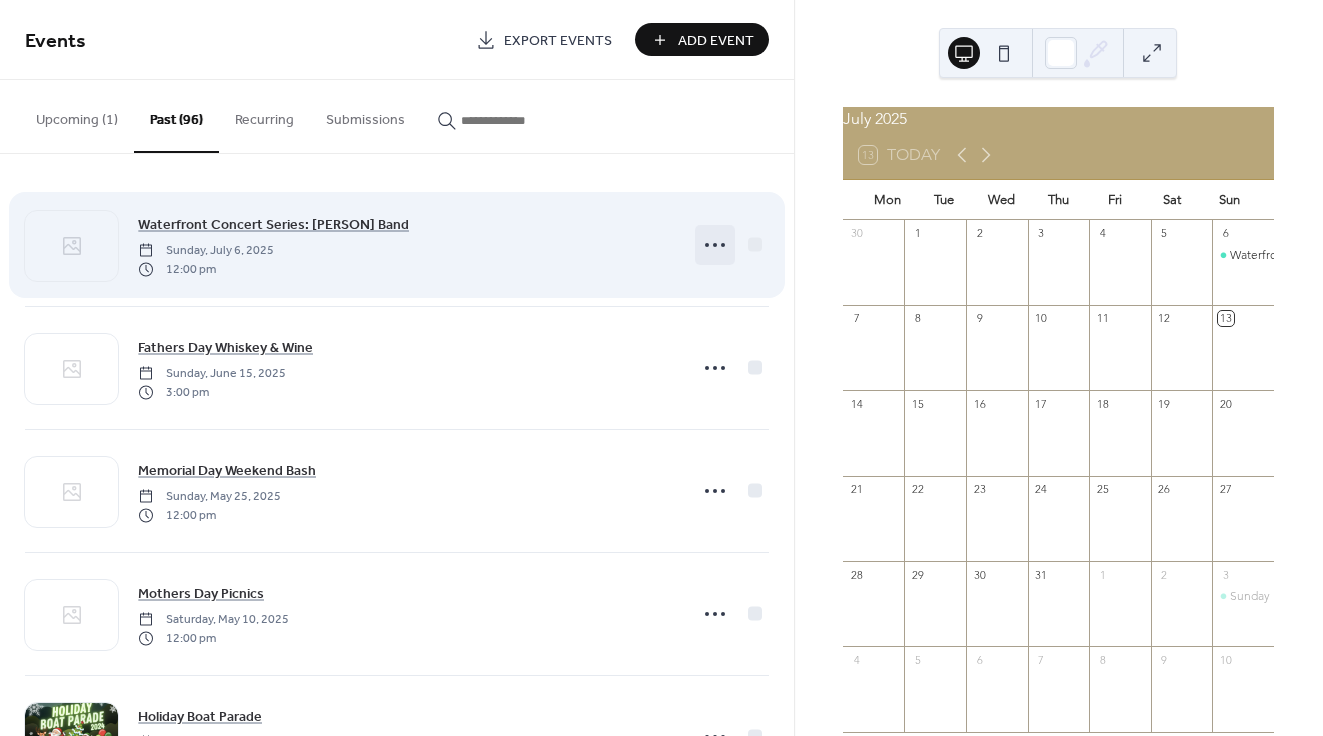 click 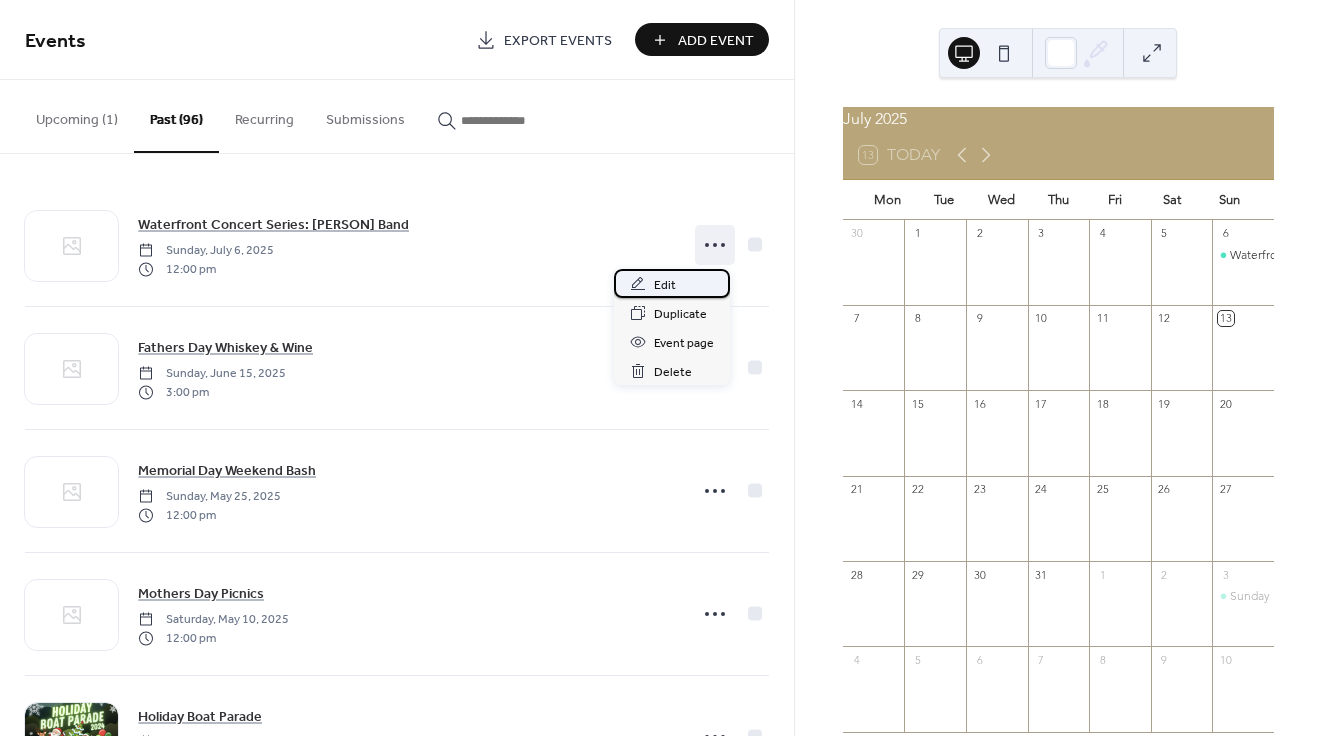 click on "Edit" at bounding box center (672, 283) 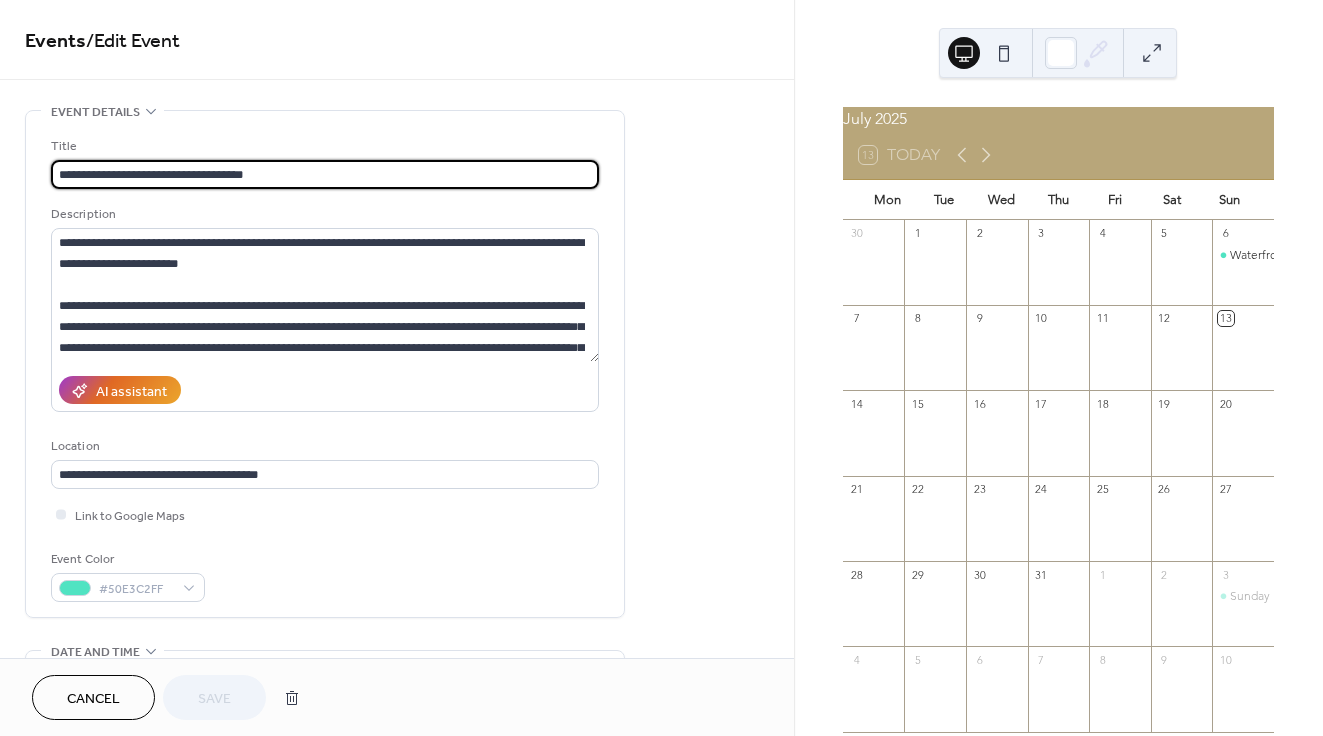 scroll, scrollTop: 0, scrollLeft: 0, axis: both 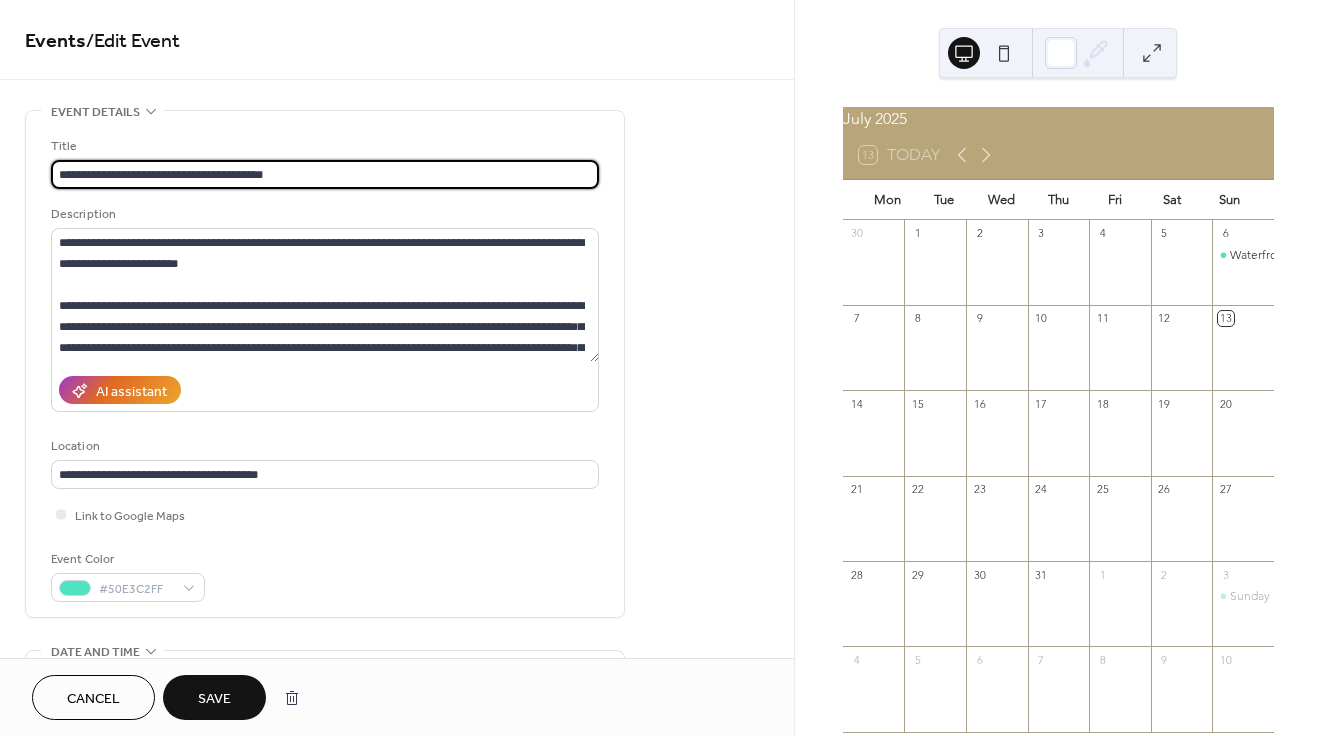 type on "**********" 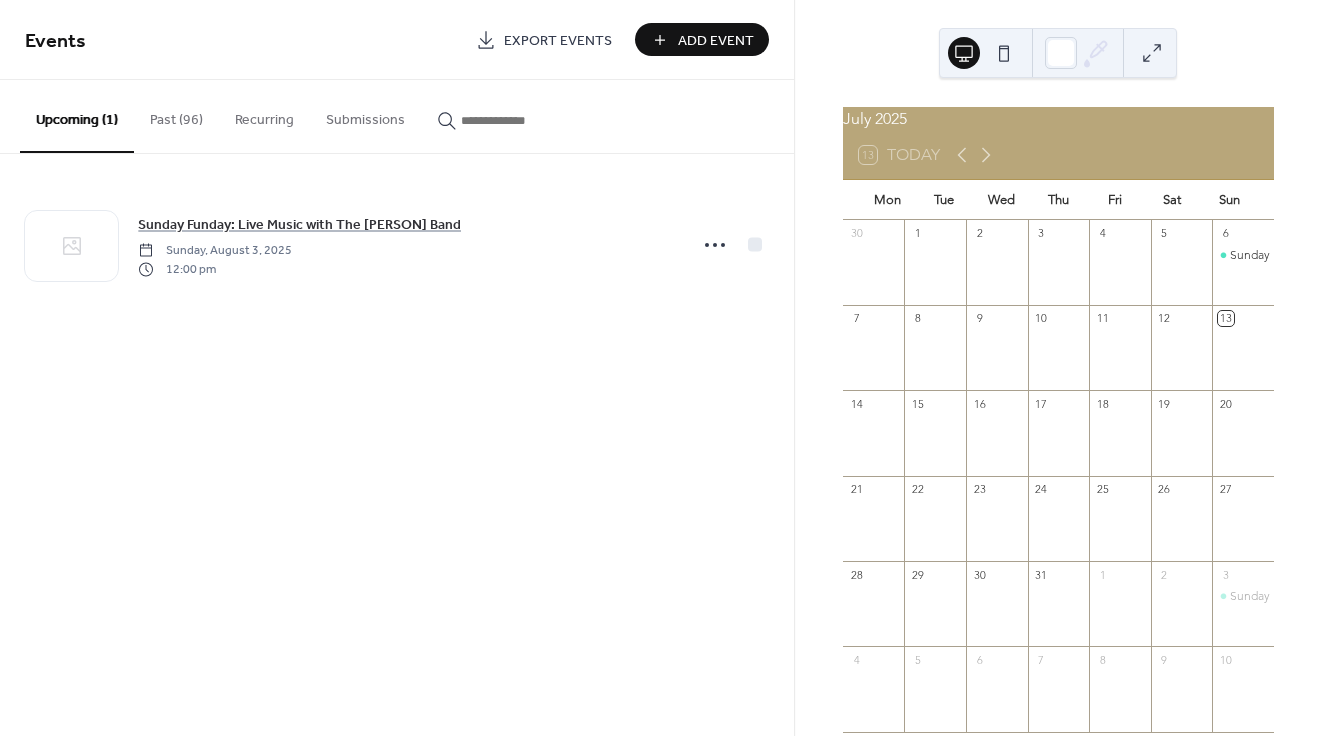 click on "Upcoming  (1)" at bounding box center [77, 116] 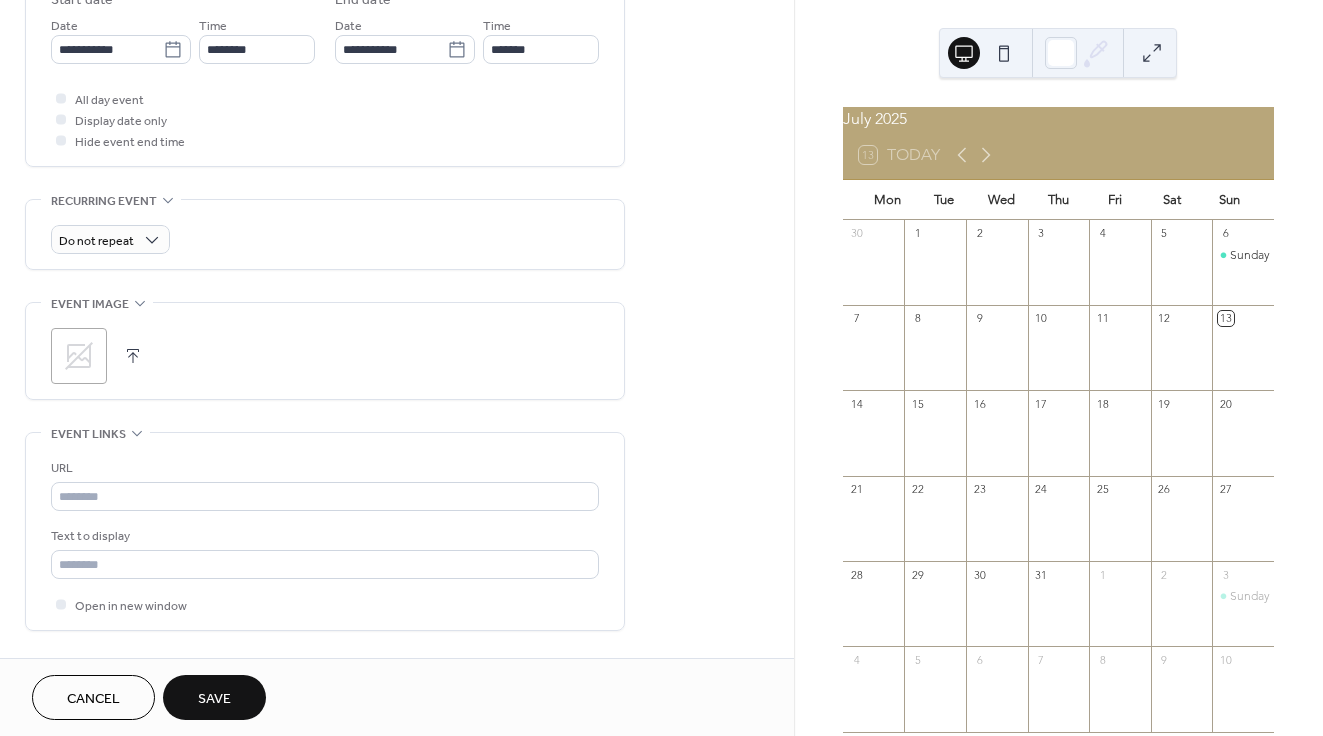 scroll, scrollTop: 688, scrollLeft: 0, axis: vertical 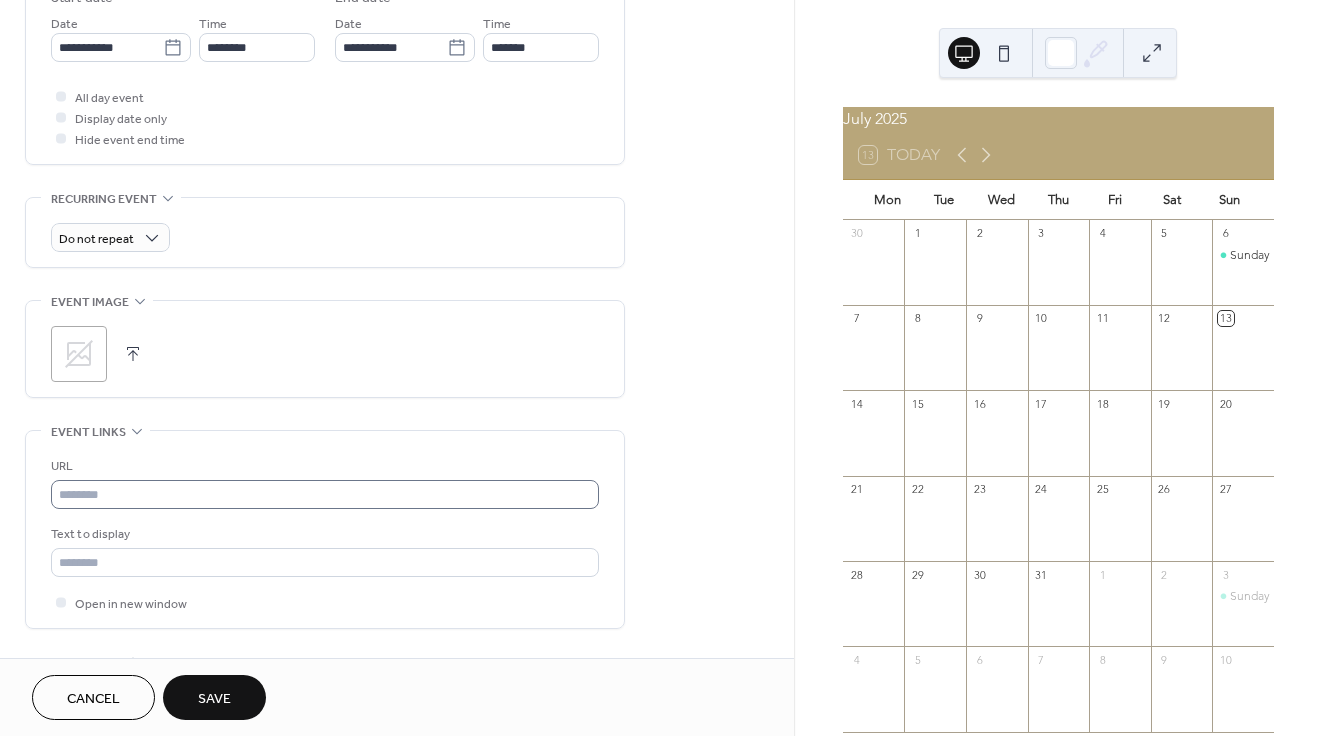 type on "**********" 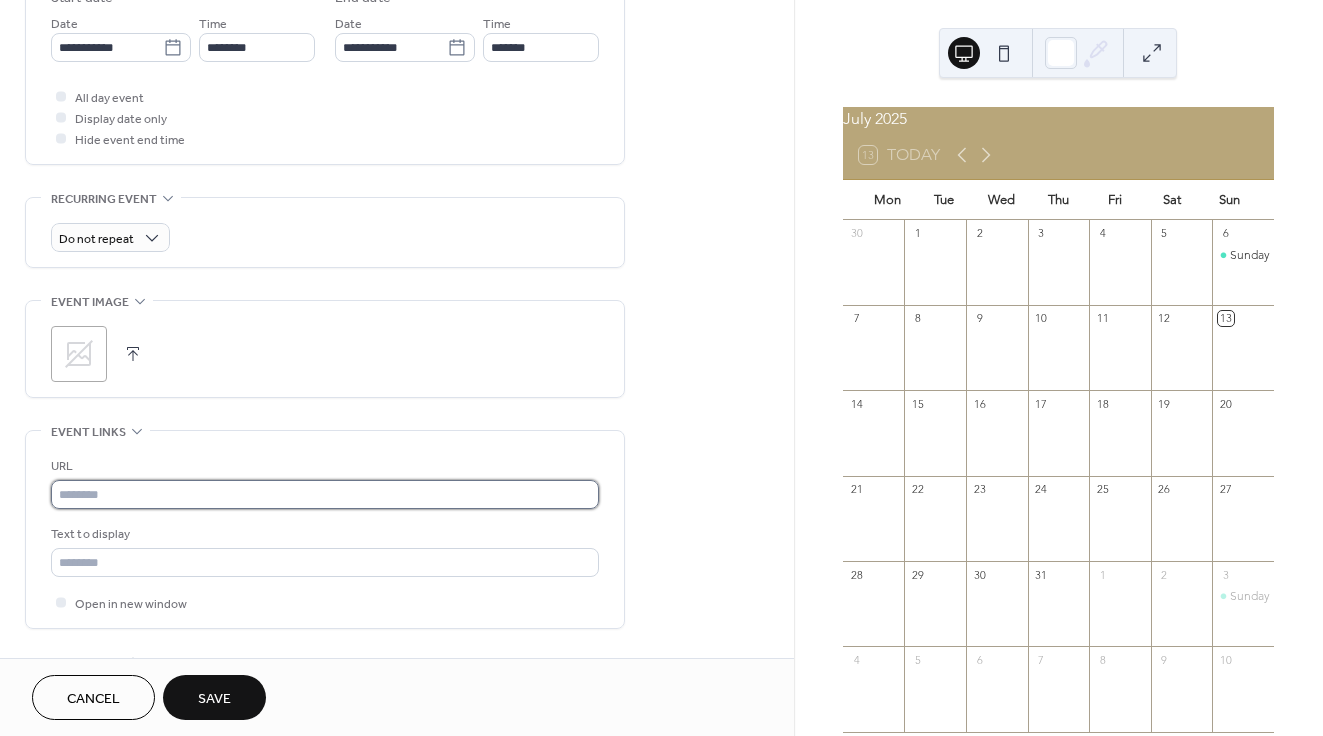 click at bounding box center [325, 494] 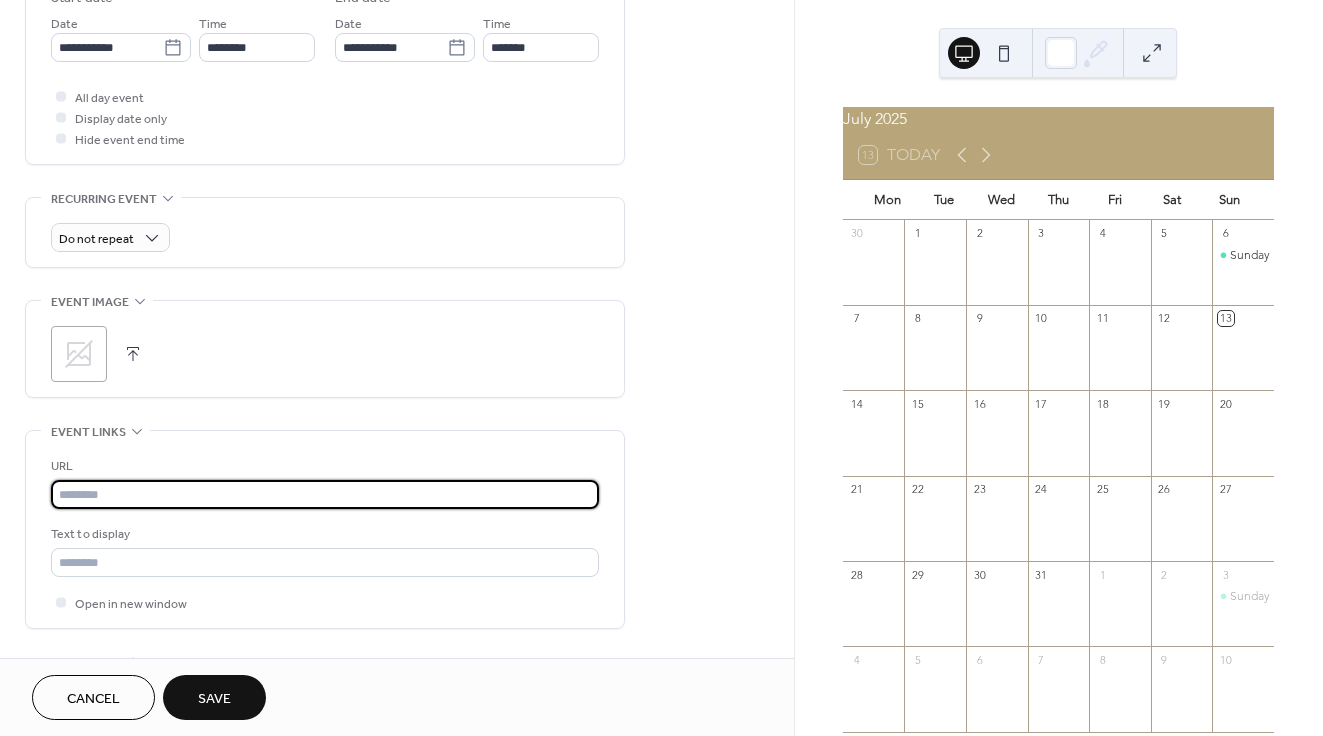 paste on "**********" 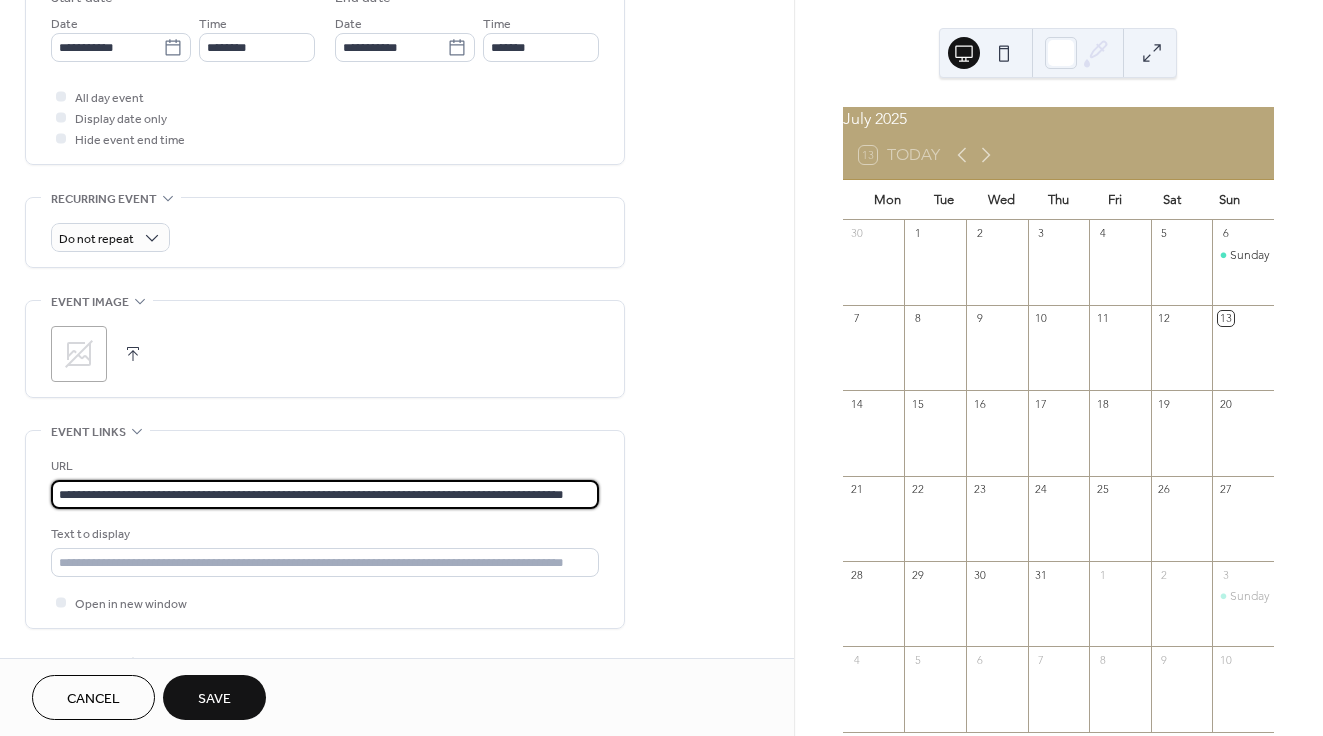 scroll, scrollTop: 0, scrollLeft: 41, axis: horizontal 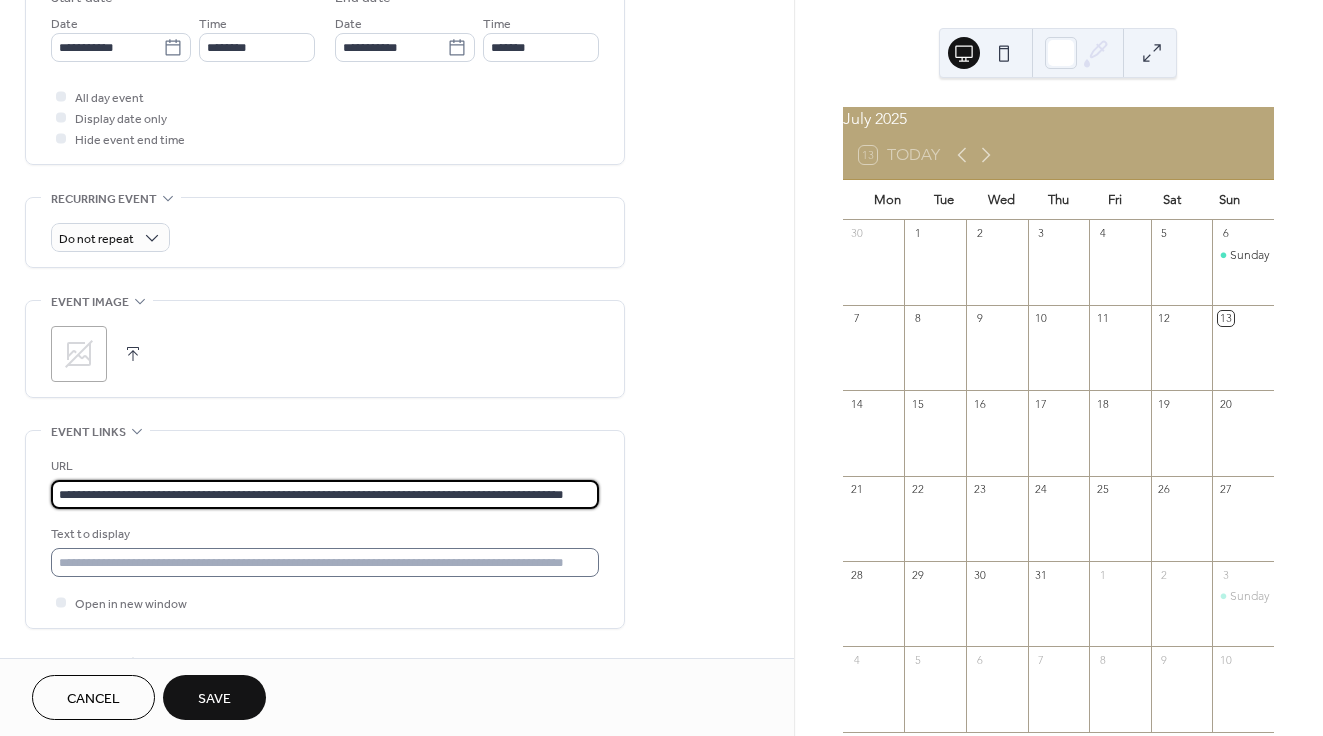 type on "**********" 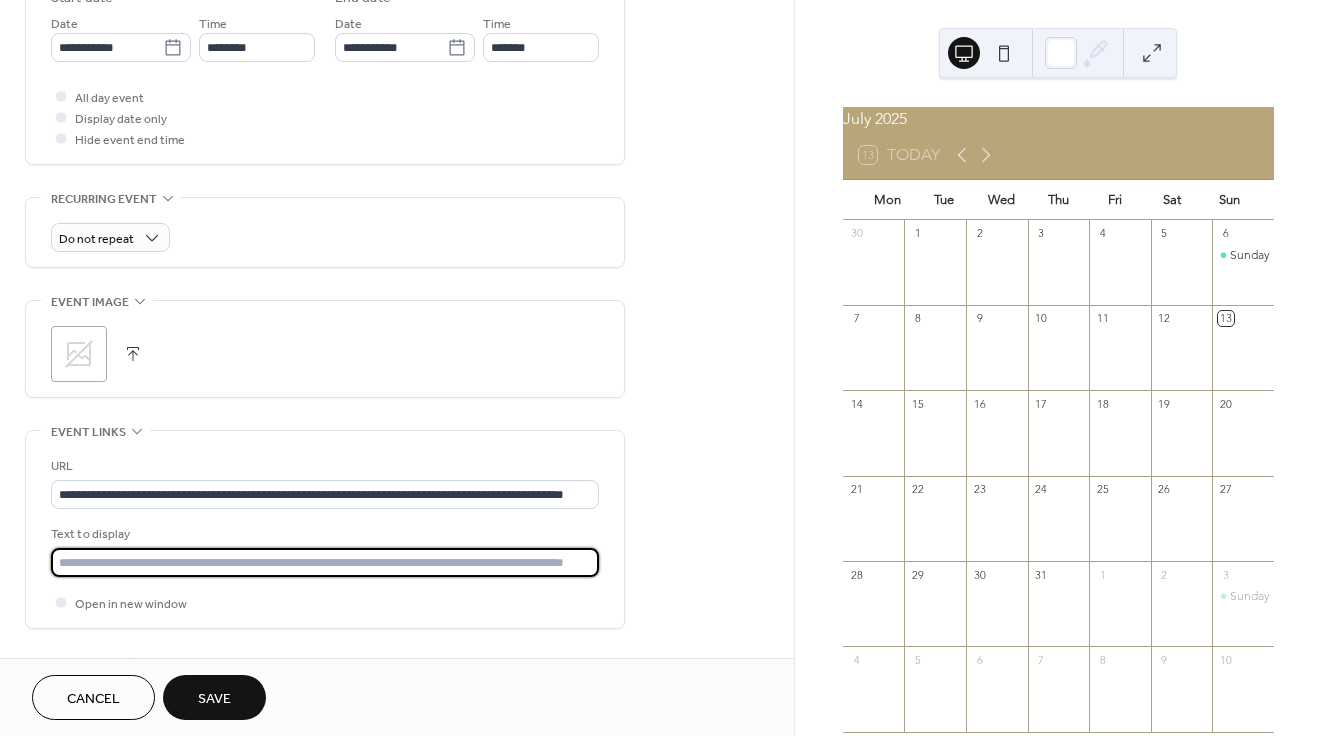 drag, startPoint x: 184, startPoint y: 564, endPoint x: 308, endPoint y: 562, distance: 124.01613 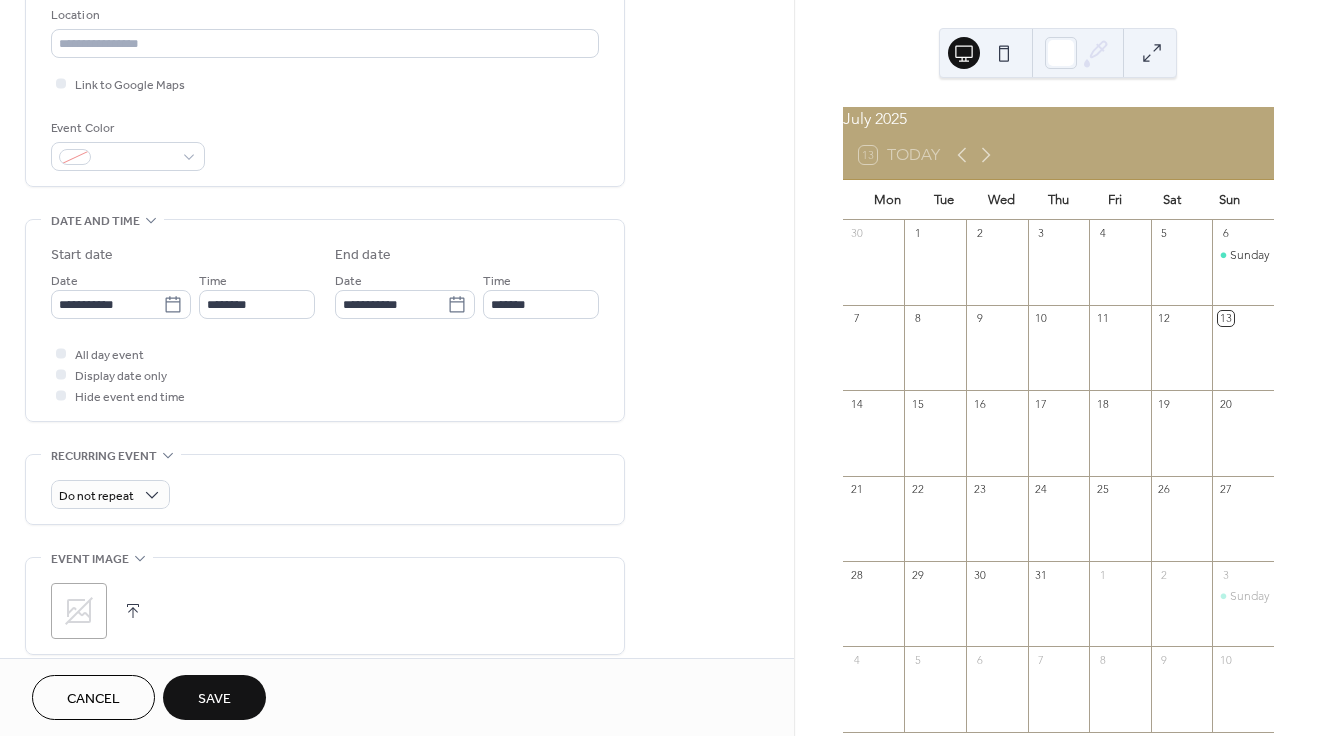scroll, scrollTop: 397, scrollLeft: 0, axis: vertical 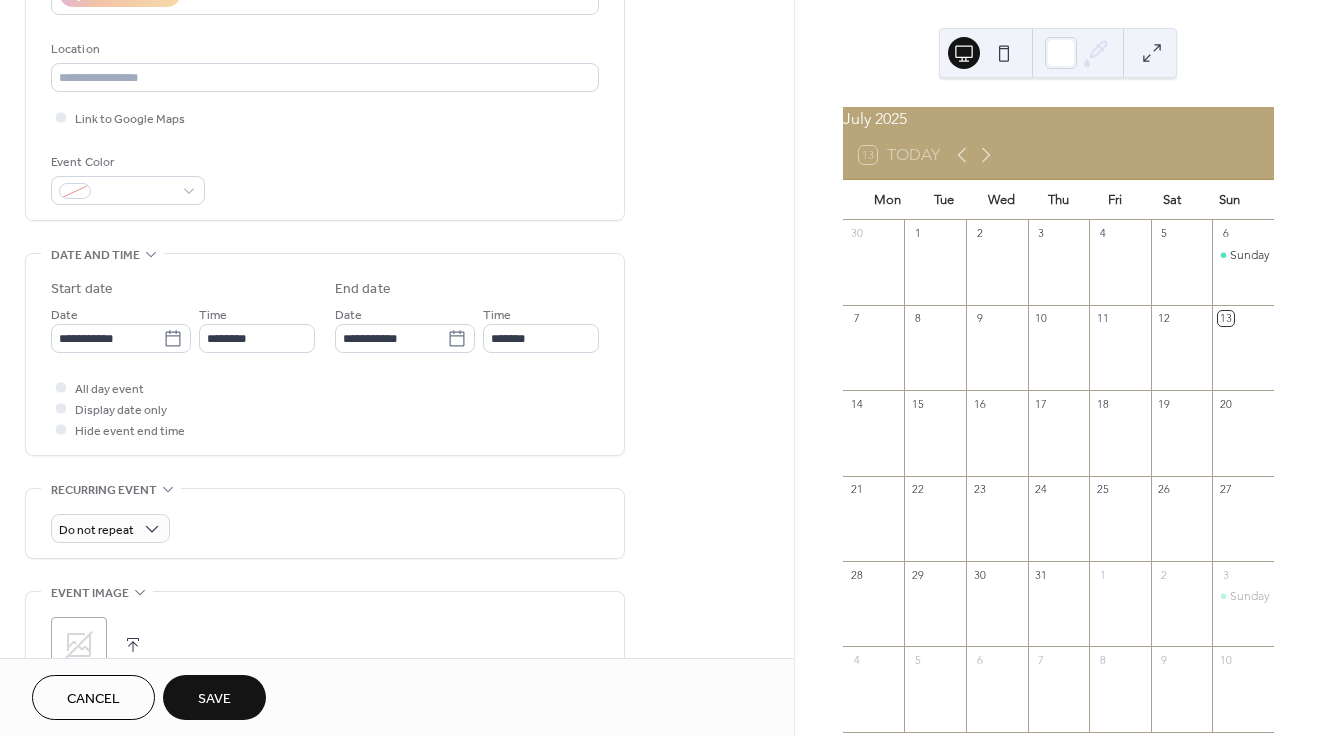 type on "*******" 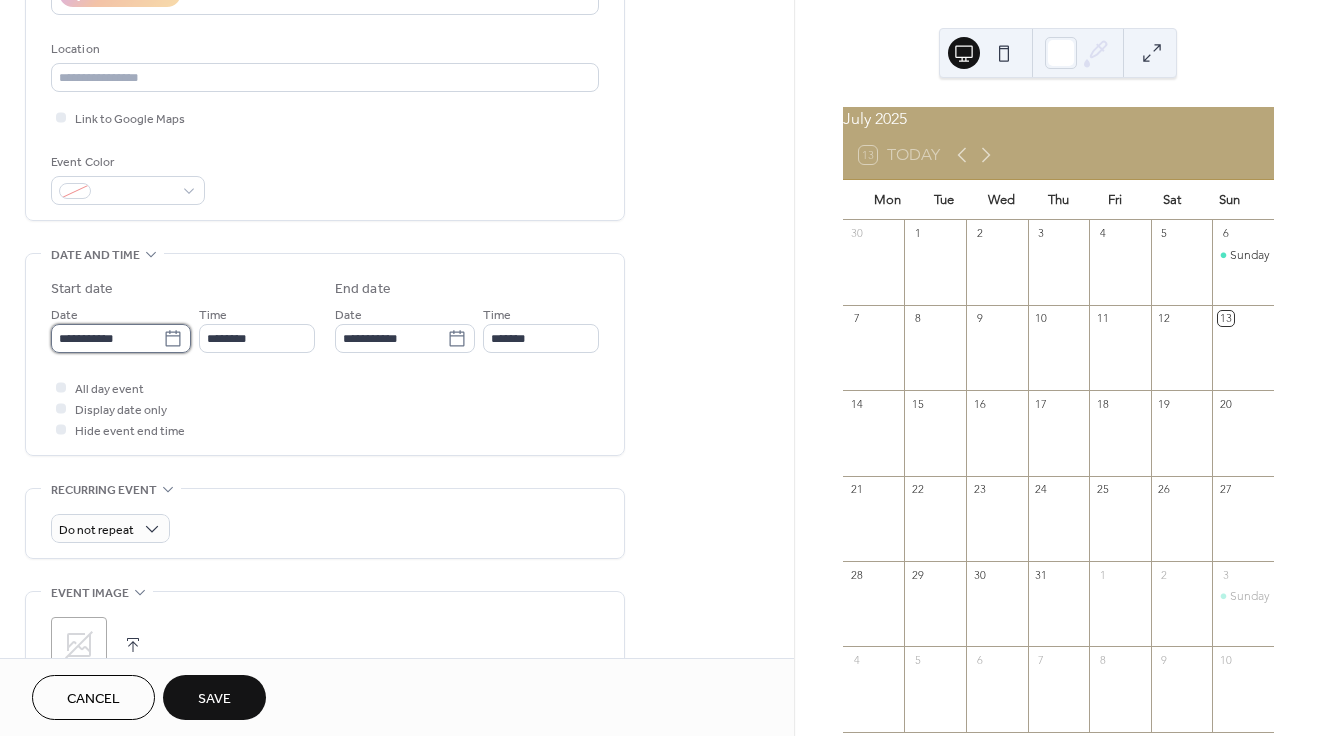 click on "**********" at bounding box center (107, 338) 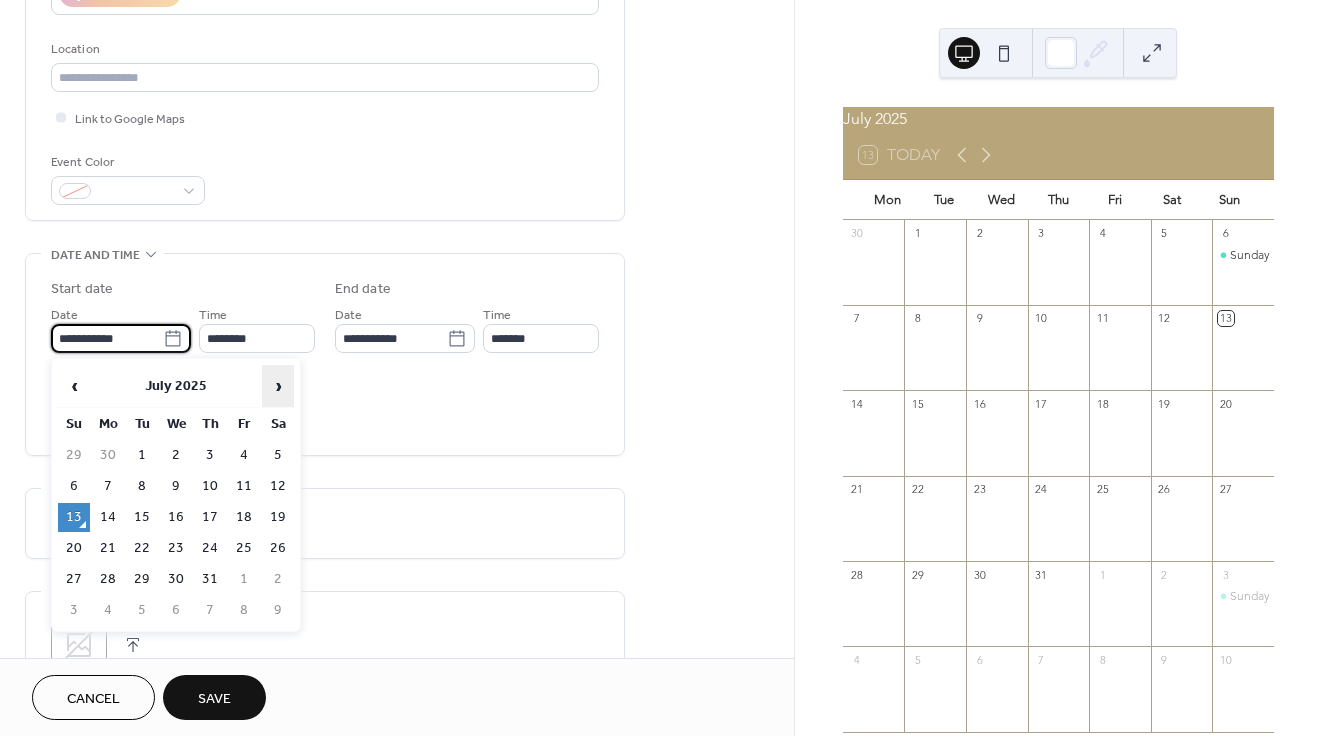 click on "›" at bounding box center (278, 386) 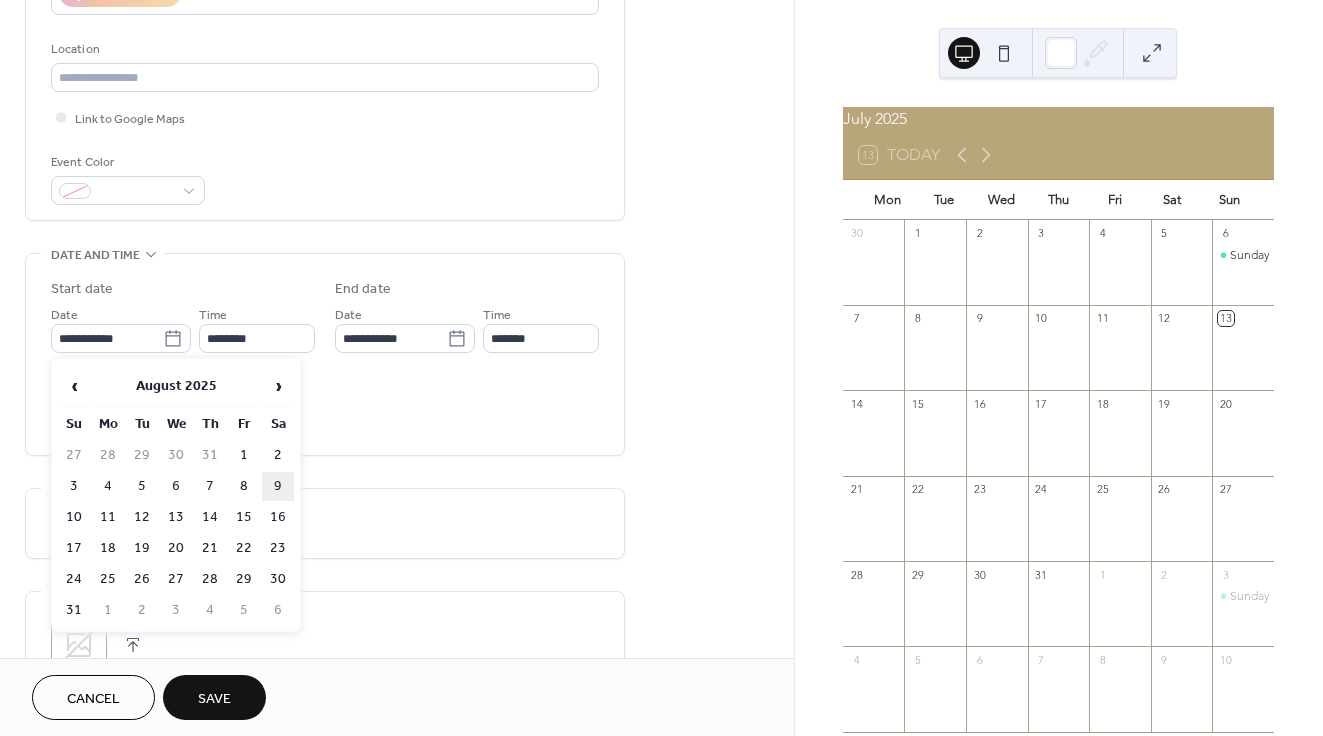 click on "9" at bounding box center (278, 486) 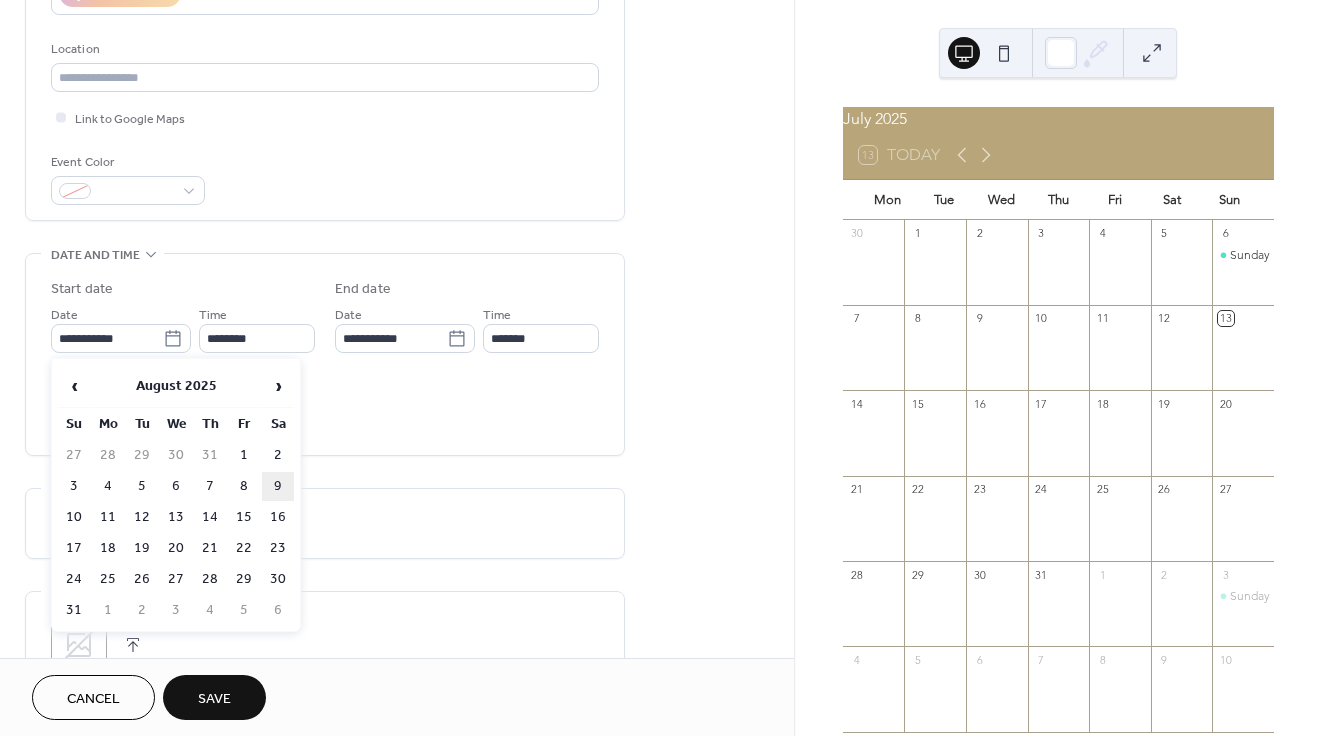type on "**********" 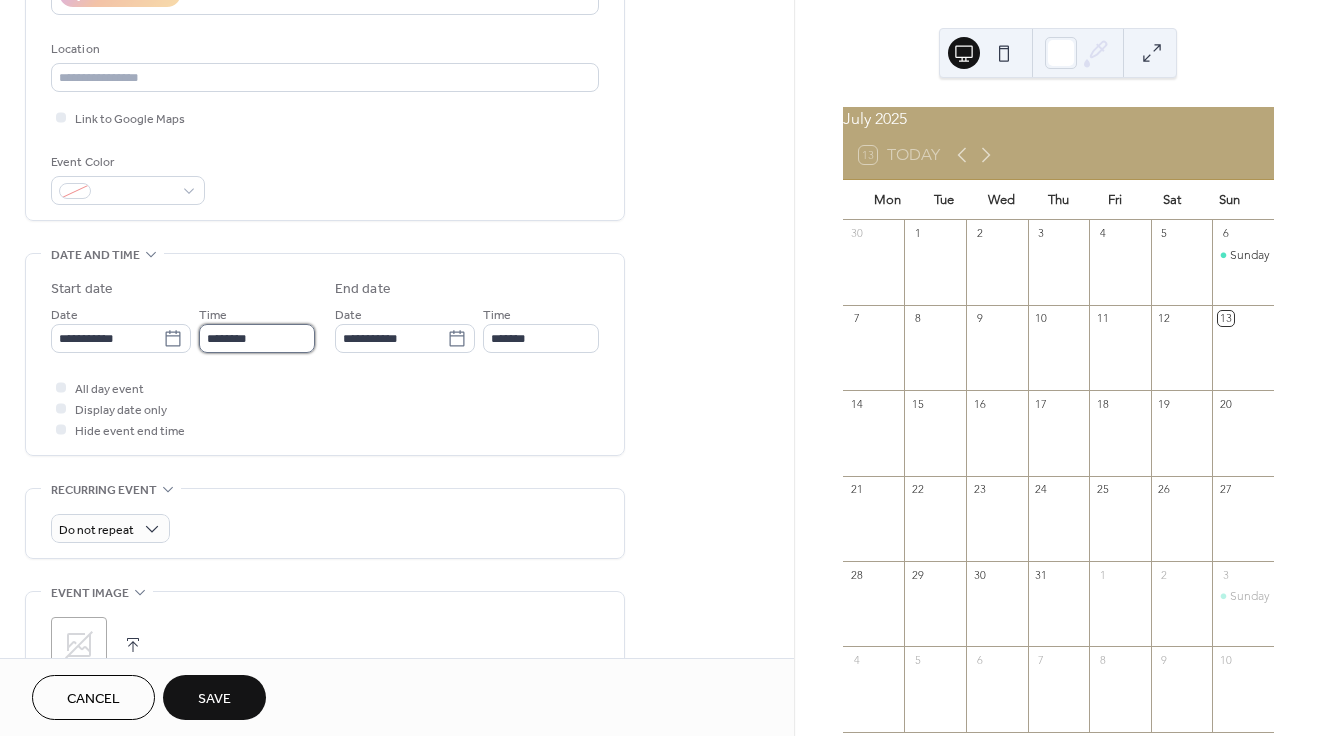 click on "********" at bounding box center [257, 338] 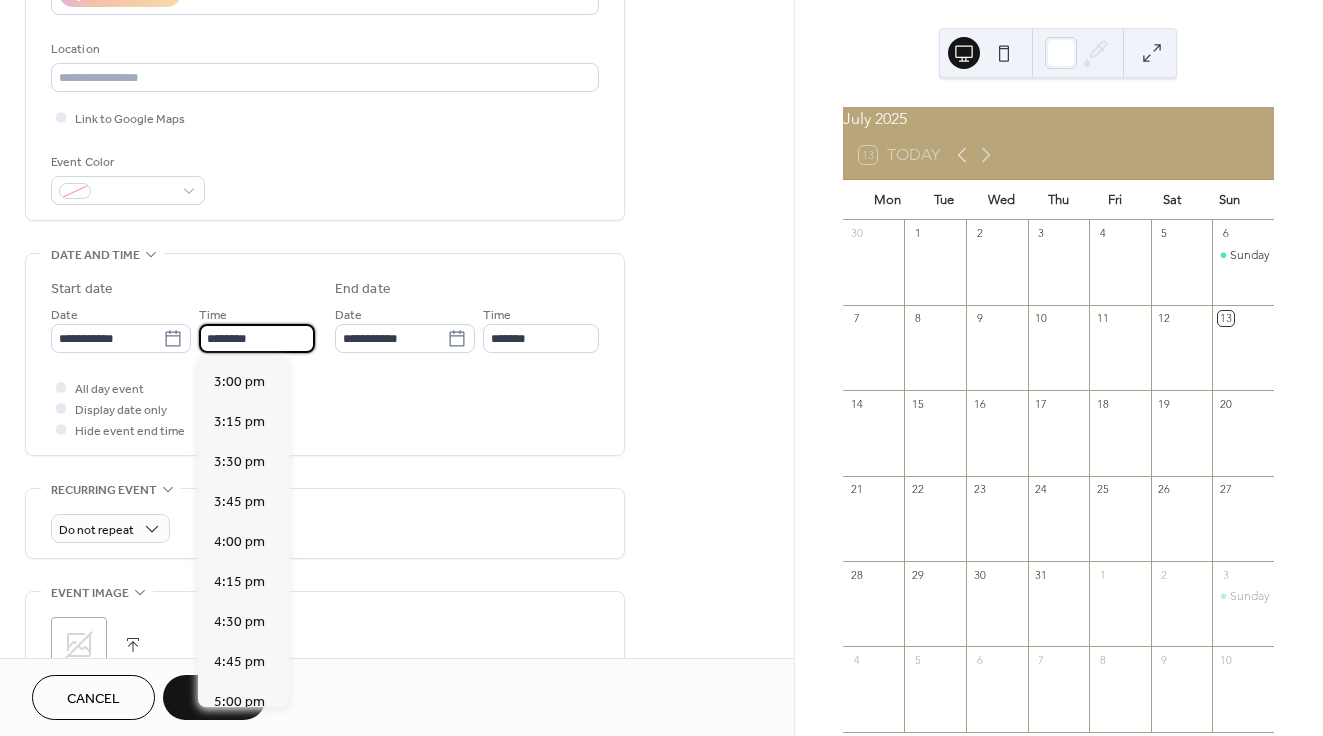 scroll, scrollTop: 2384, scrollLeft: 0, axis: vertical 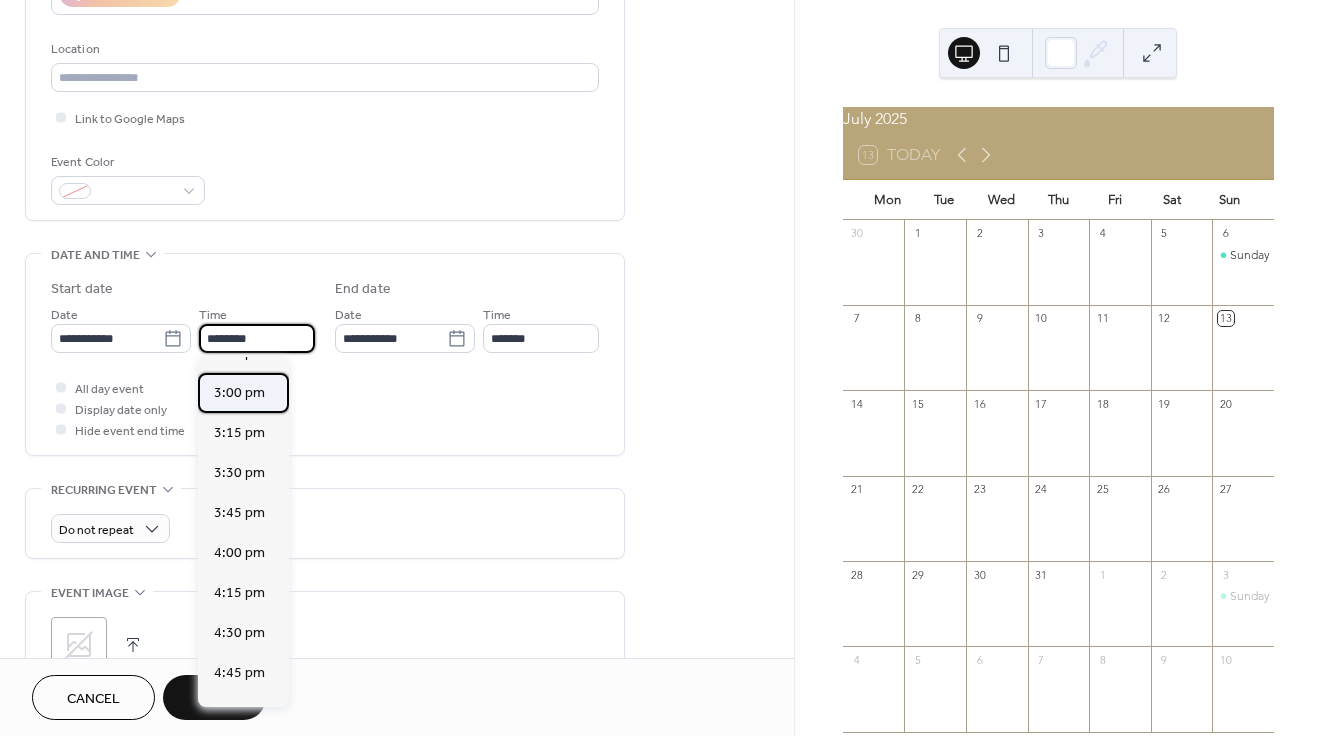 click on "3:00 pm" at bounding box center [239, 393] 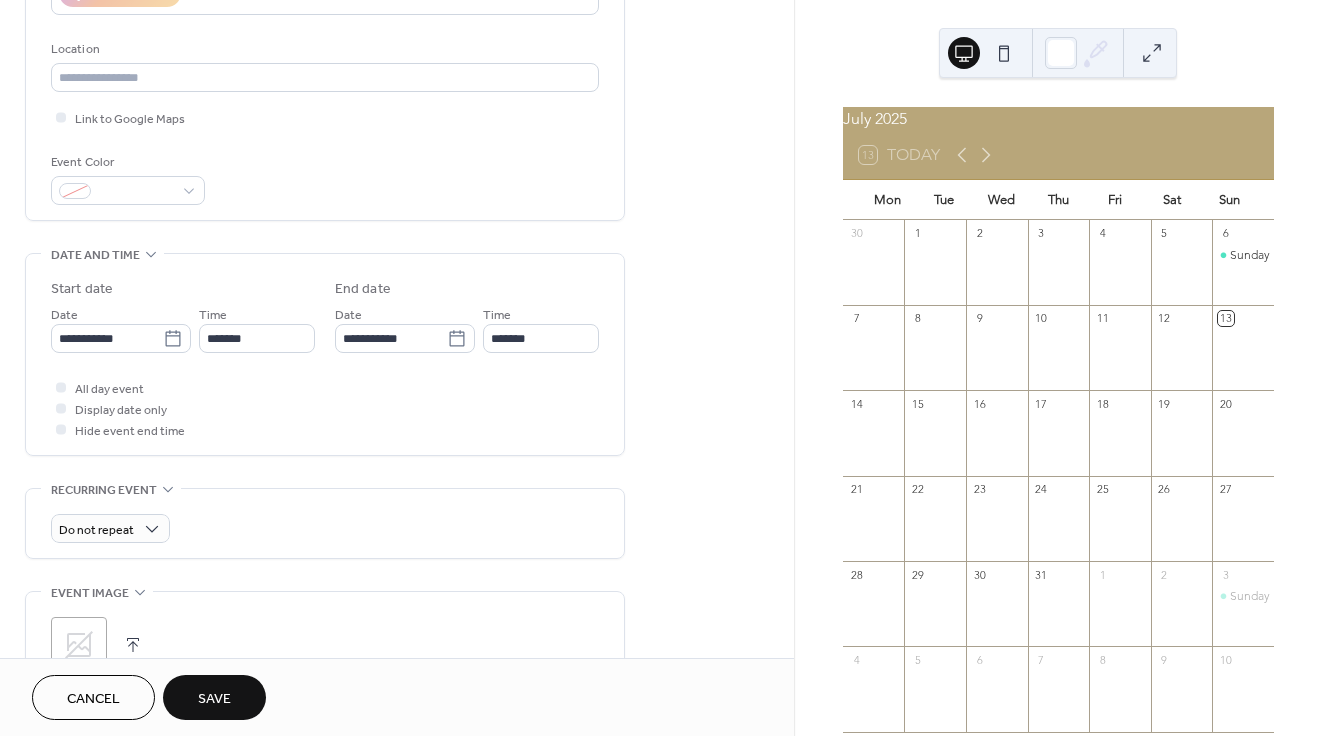 type on "*******" 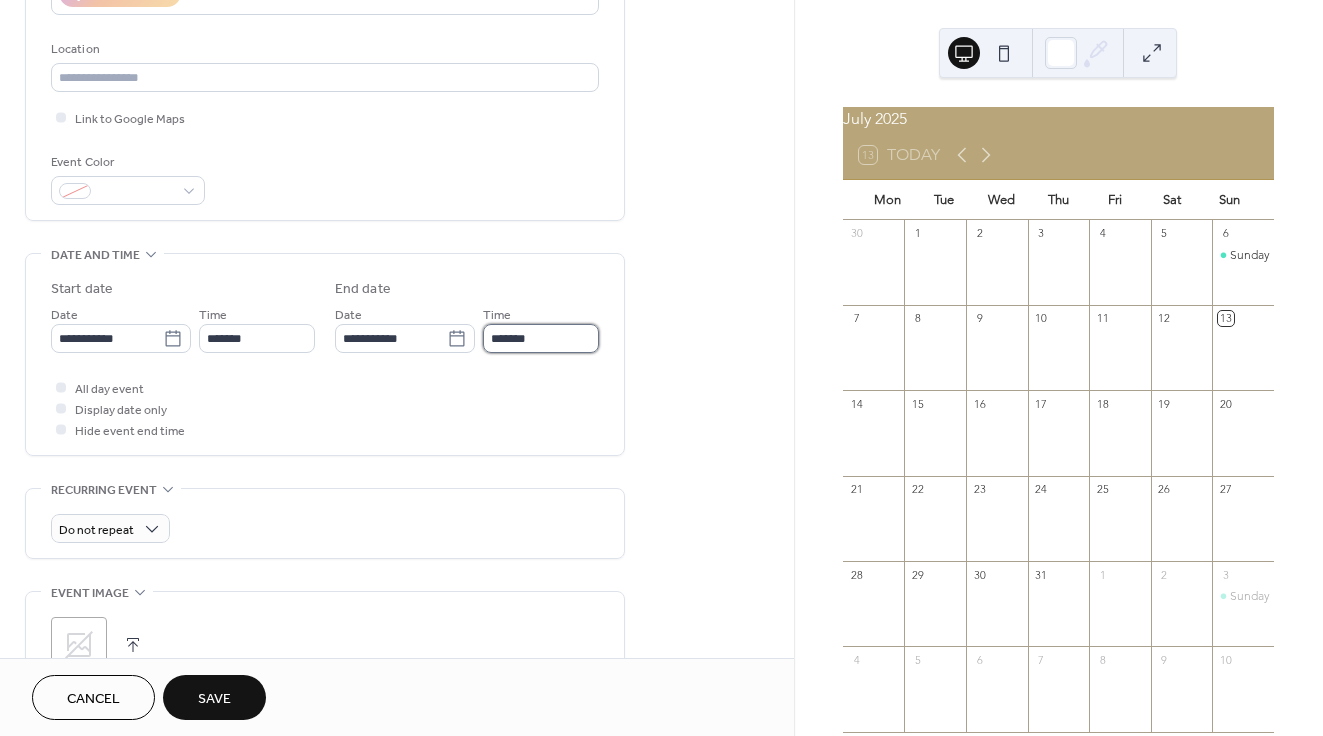 click on "*******" at bounding box center [541, 338] 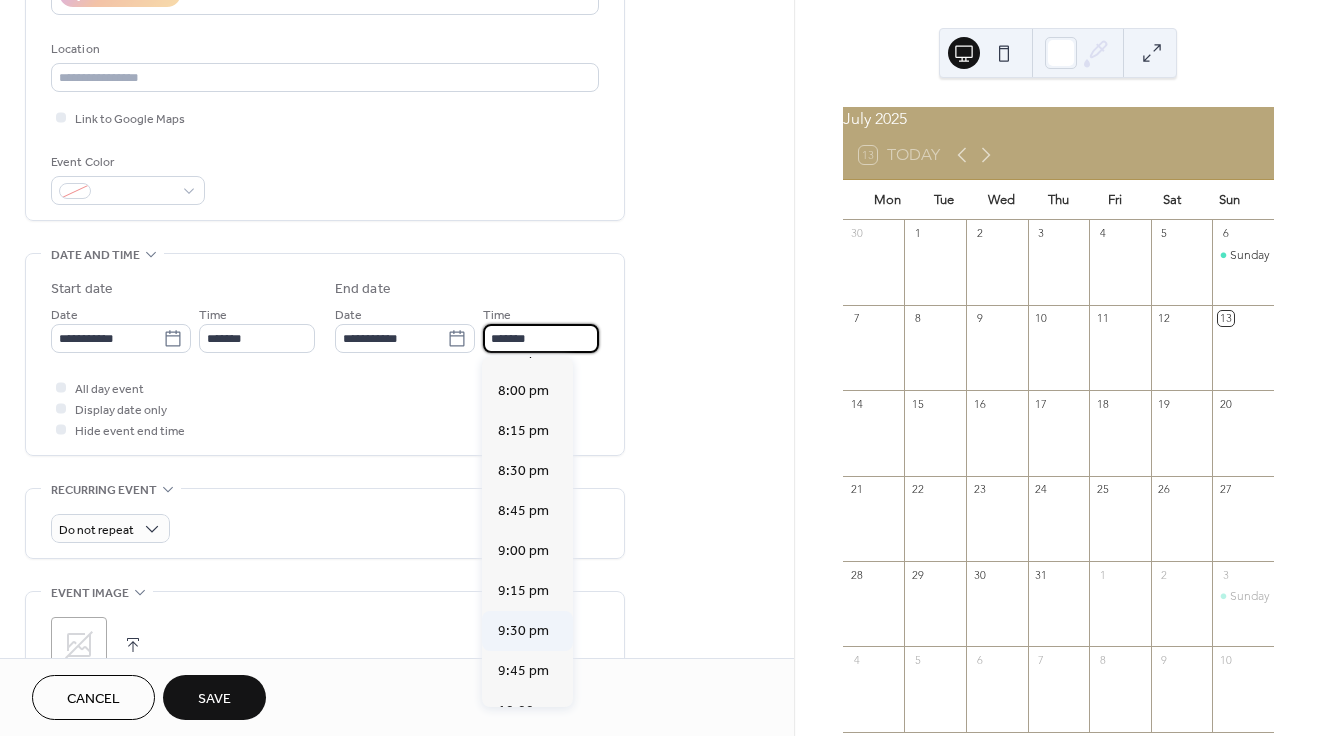 scroll, scrollTop: 747, scrollLeft: 0, axis: vertical 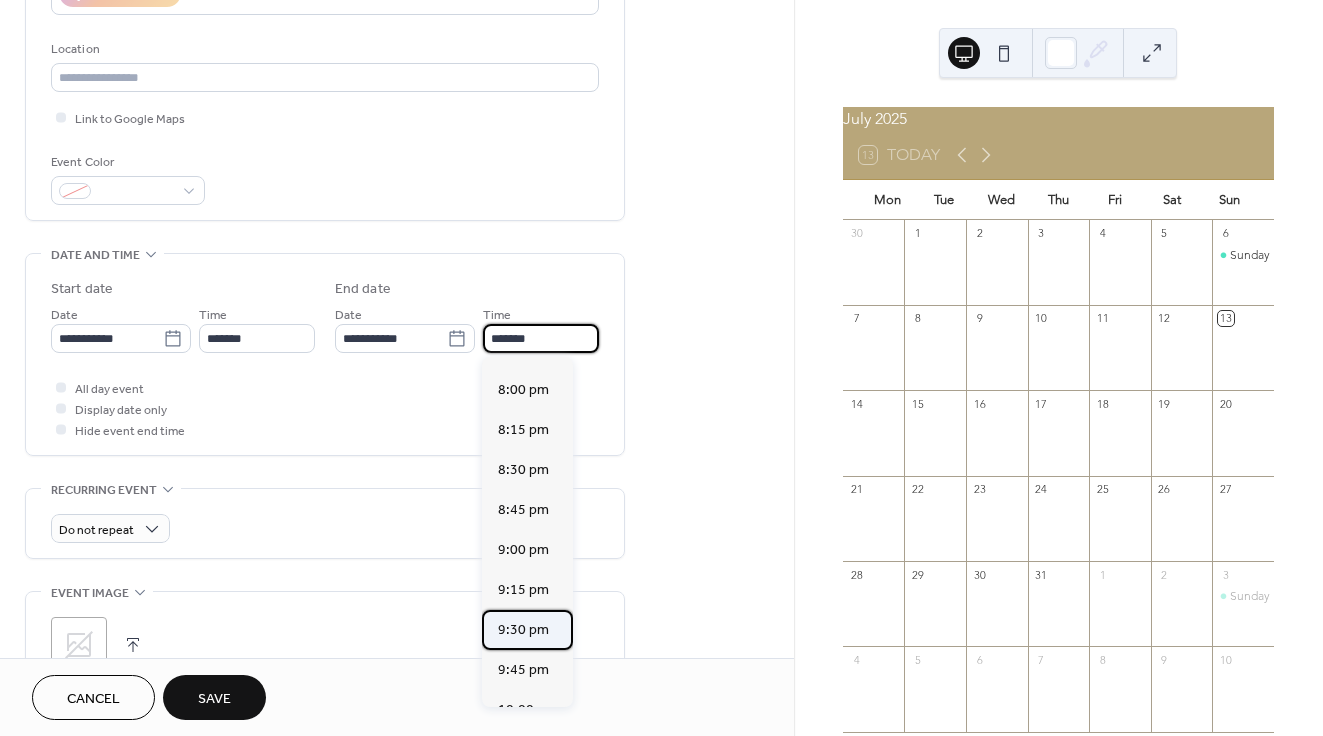 click on "9:30 pm" at bounding box center [523, 630] 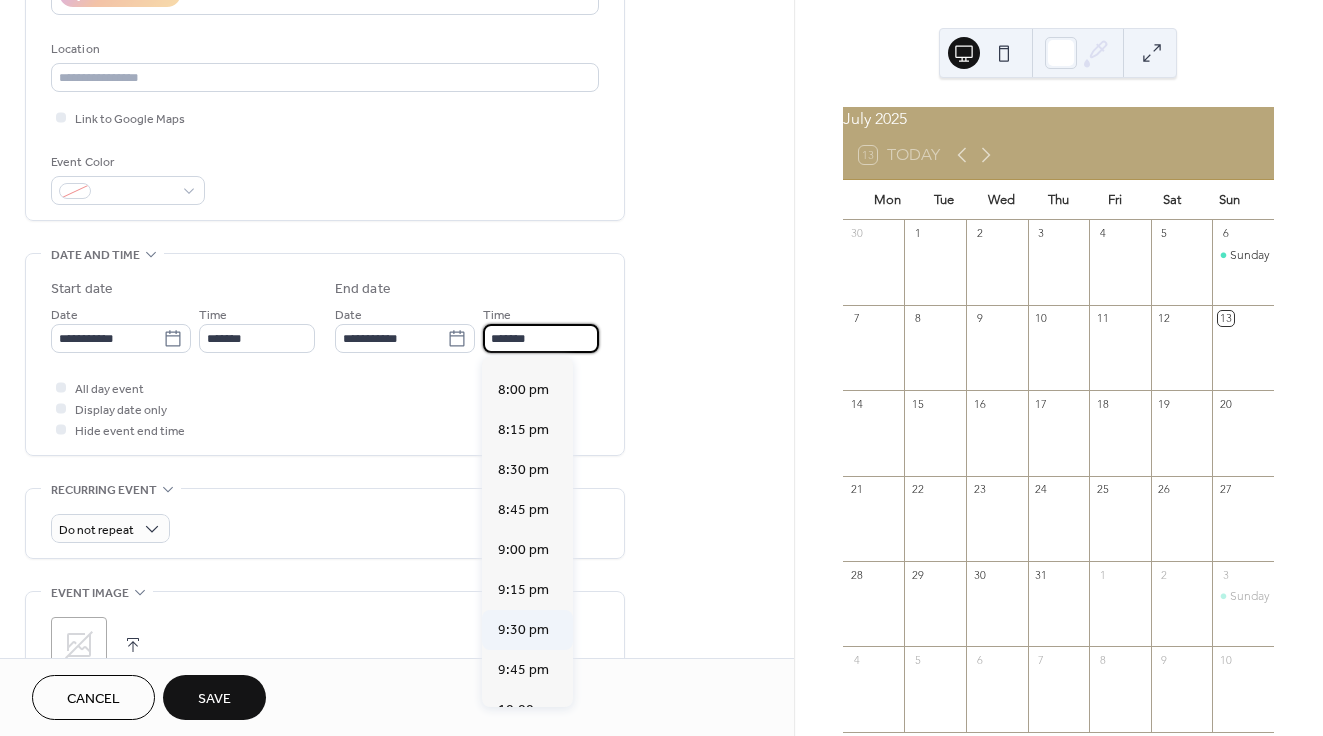 type on "*******" 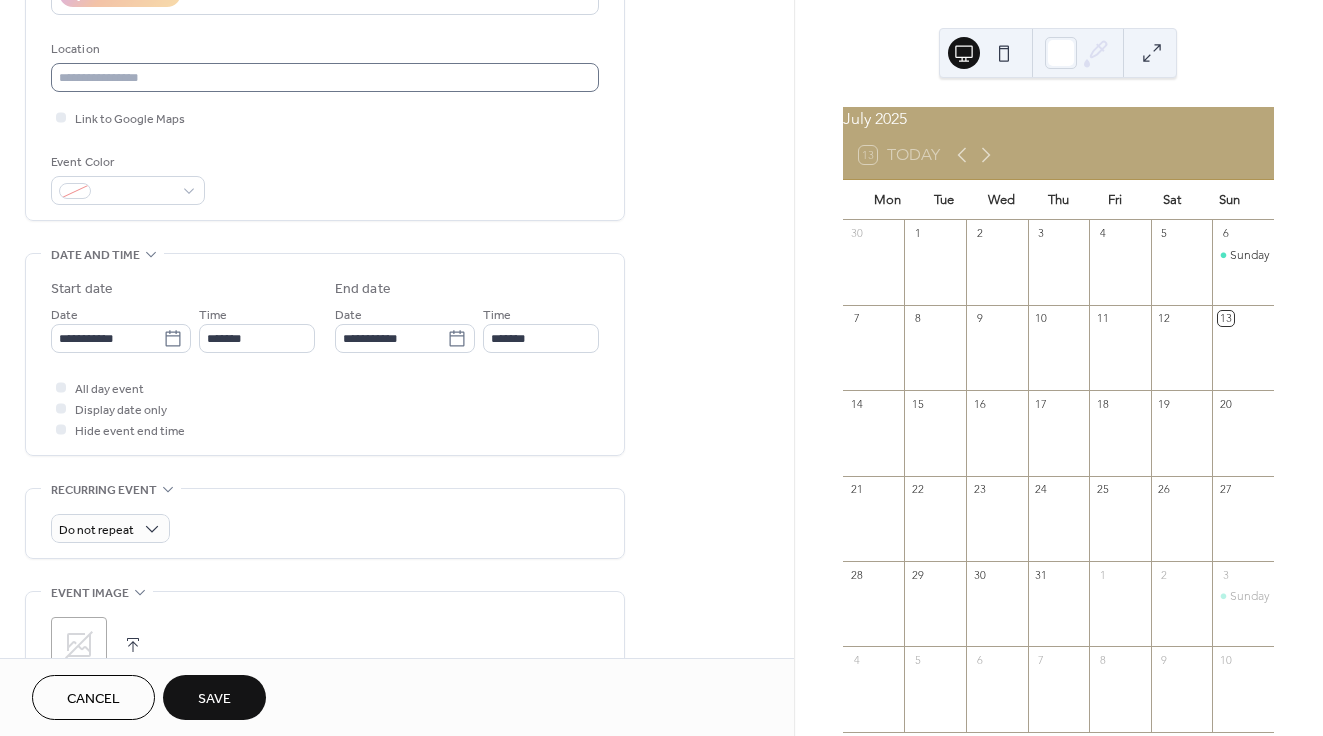 scroll, scrollTop: 351, scrollLeft: 0, axis: vertical 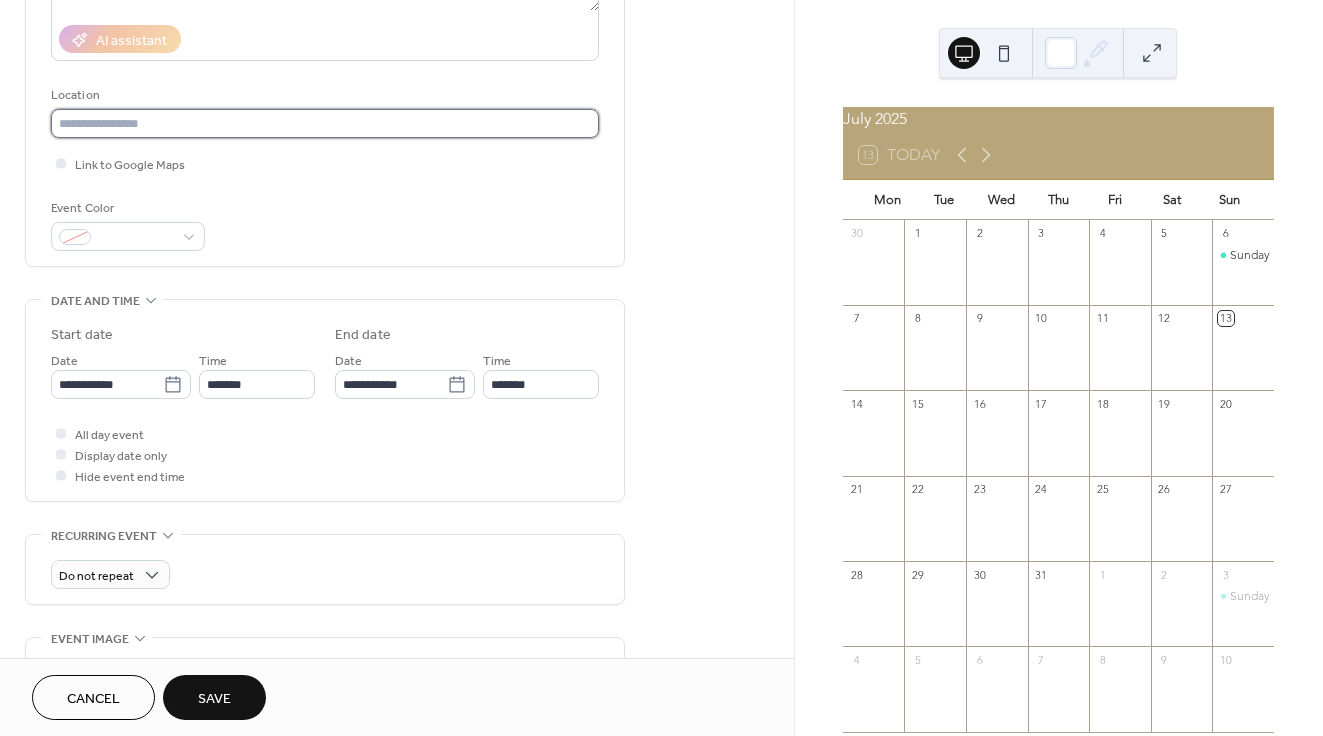 click at bounding box center (325, 123) 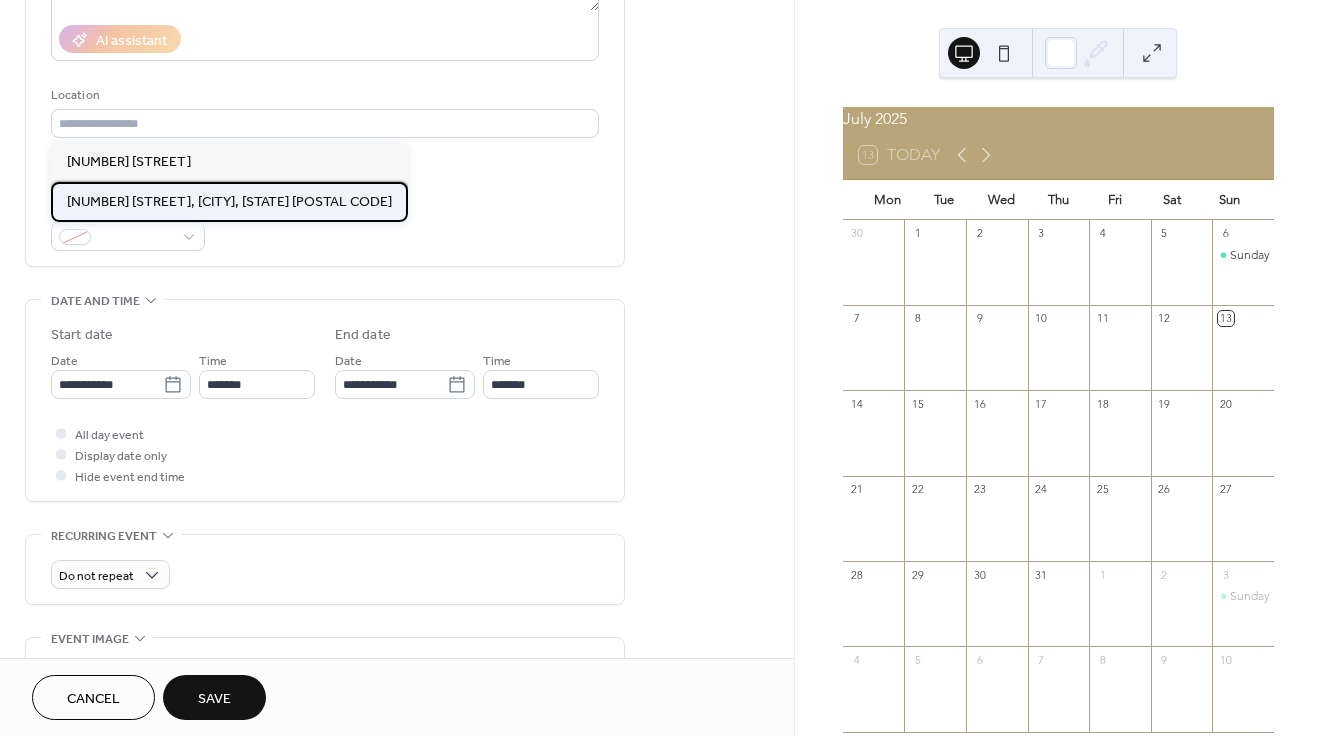 click on "[NUMBER] [STREET], [CITY], [STATE] [POSTAL CODE]" at bounding box center [229, 202] 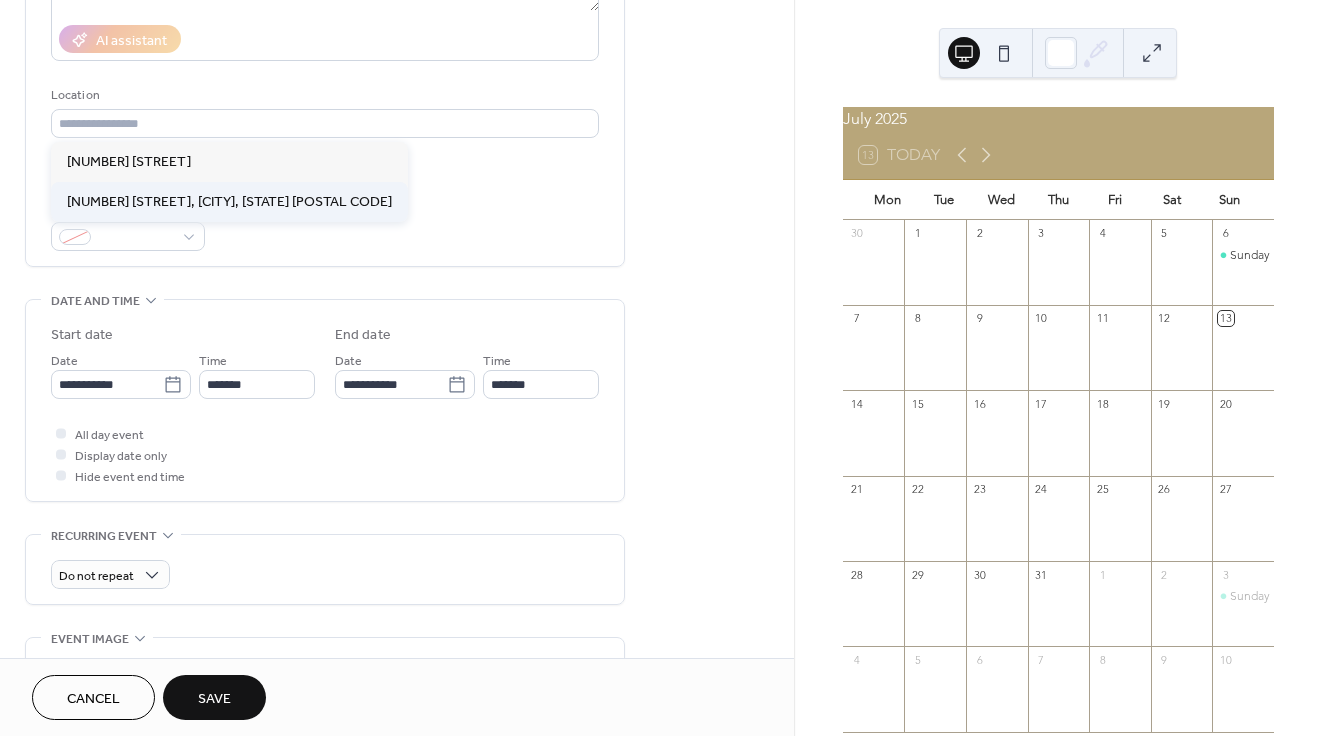 type on "**********" 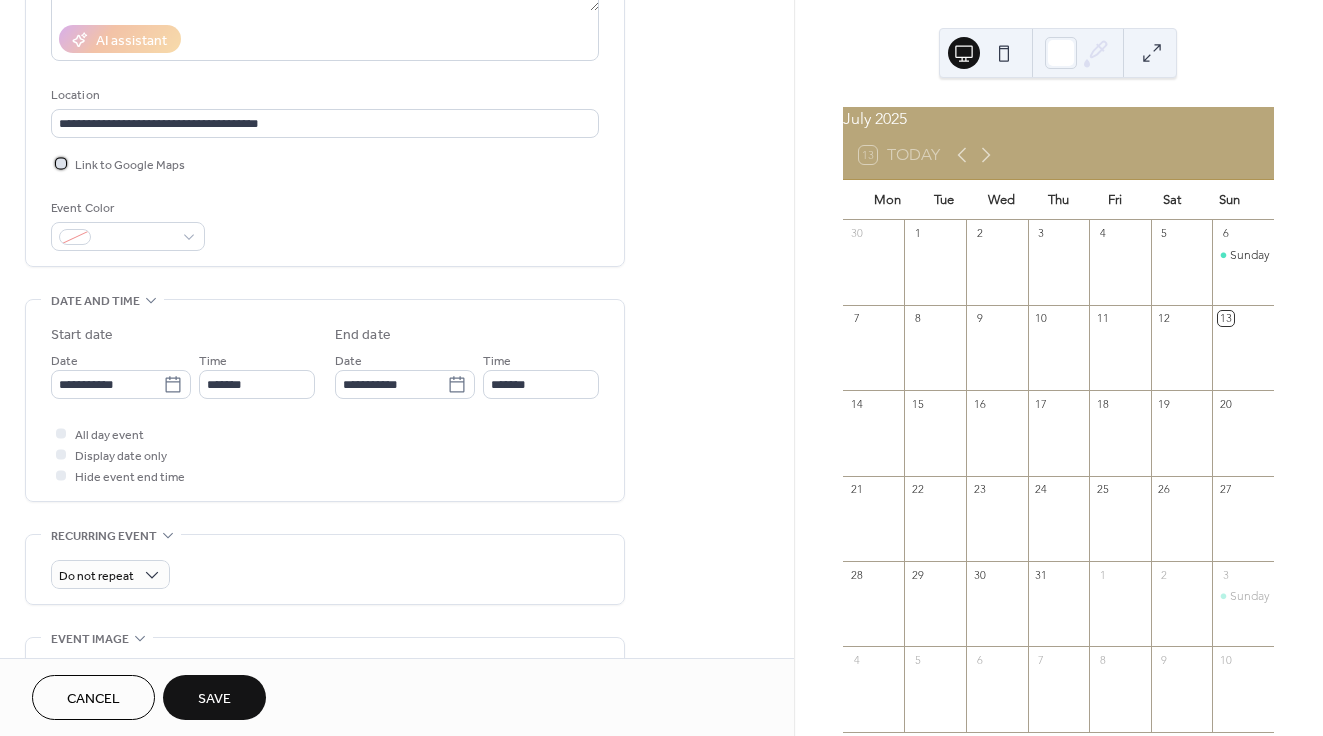 click at bounding box center (61, 163) 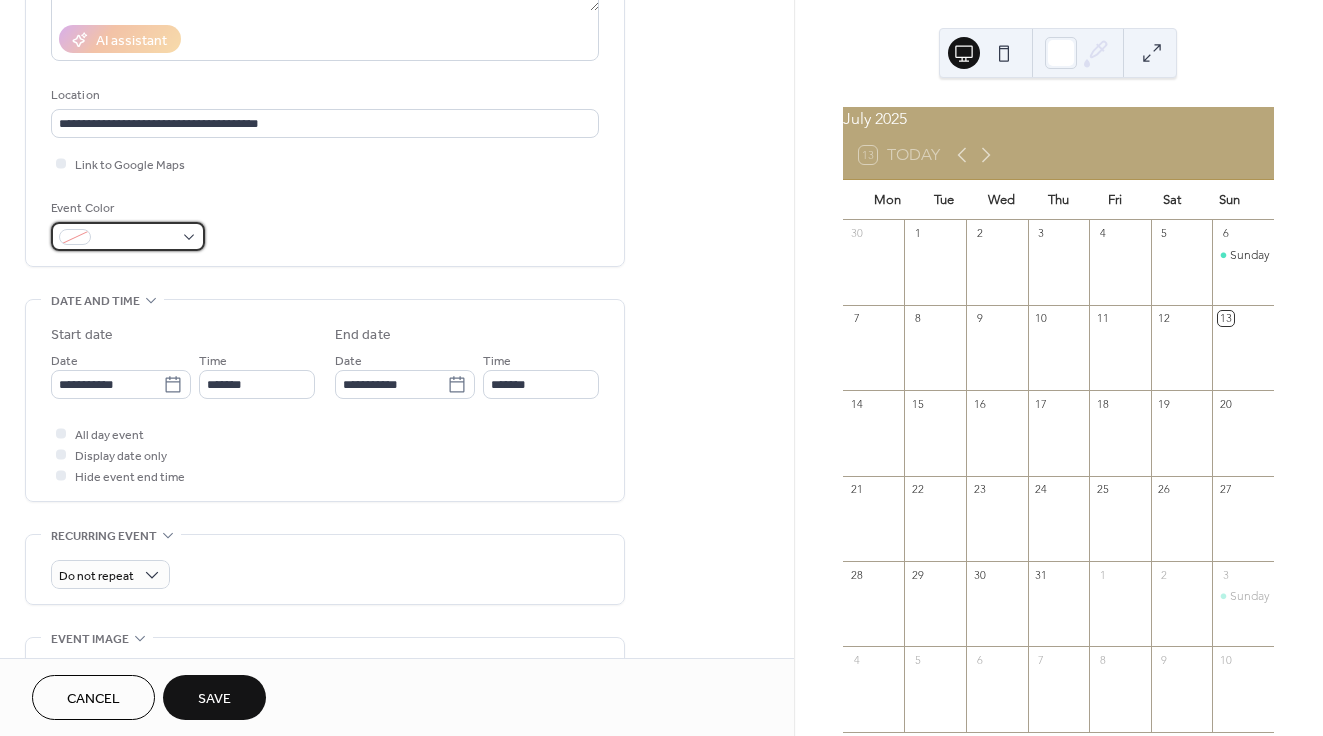click at bounding box center (136, 238) 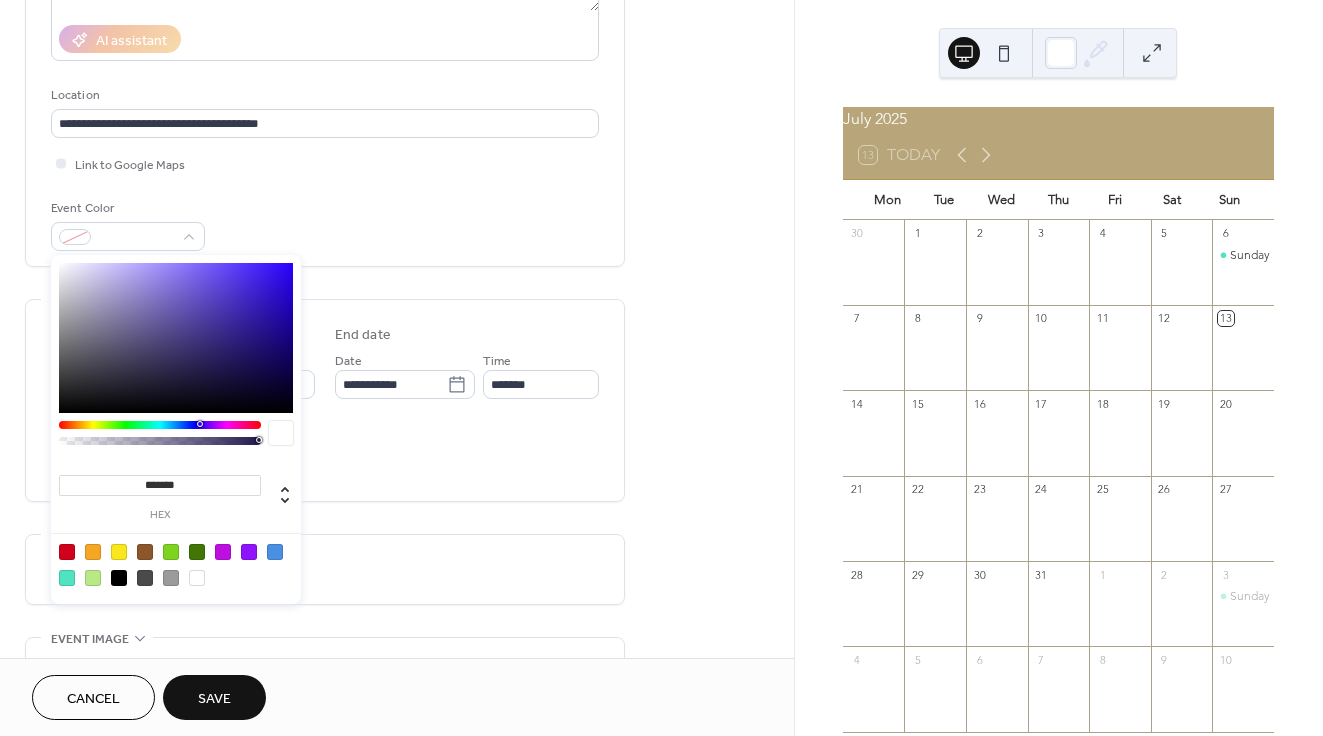 click at bounding box center [275, 552] 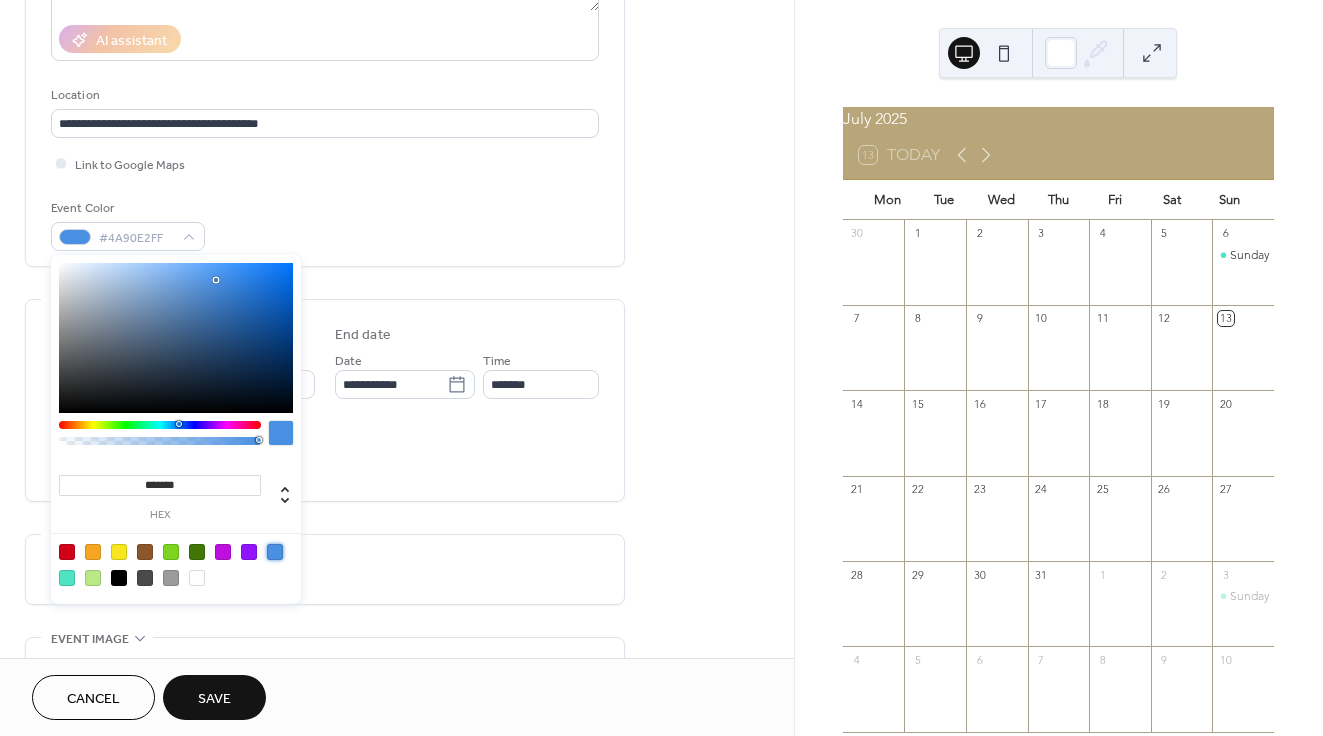 click at bounding box center (160, 425) 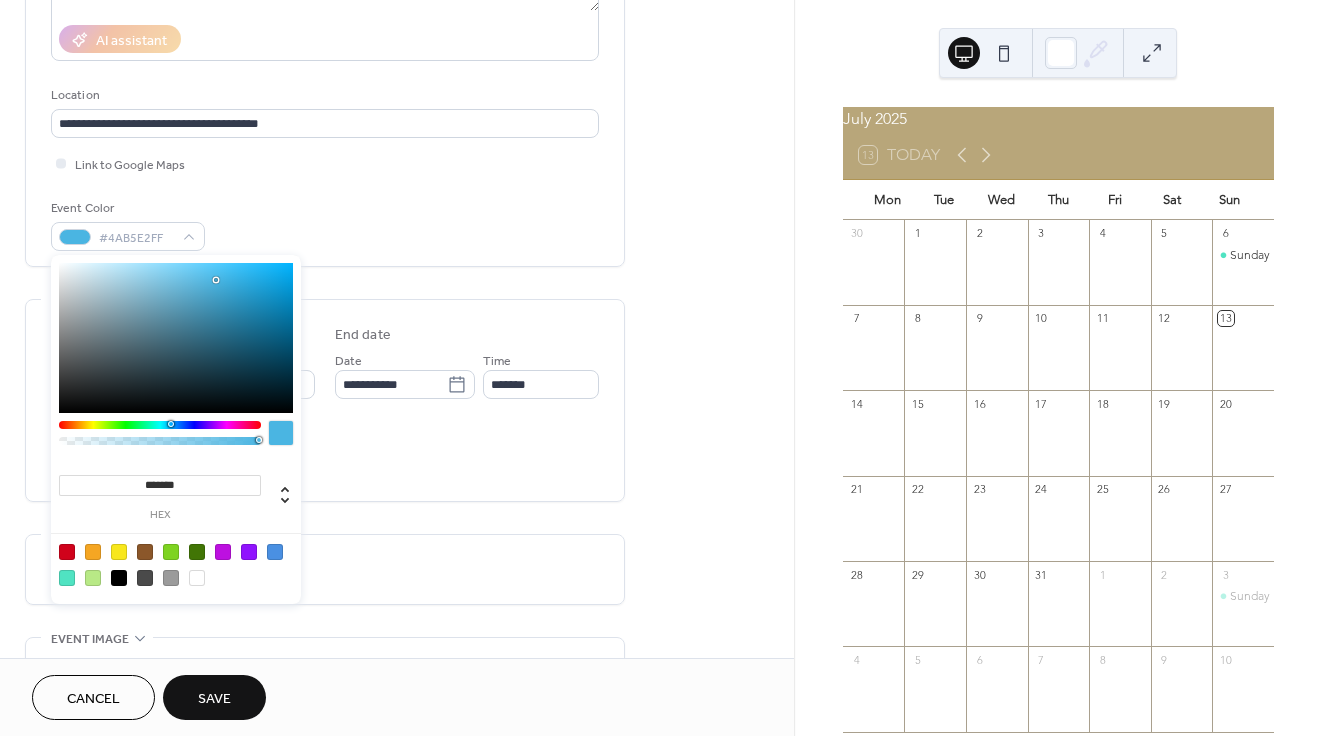 click at bounding box center [160, 425] 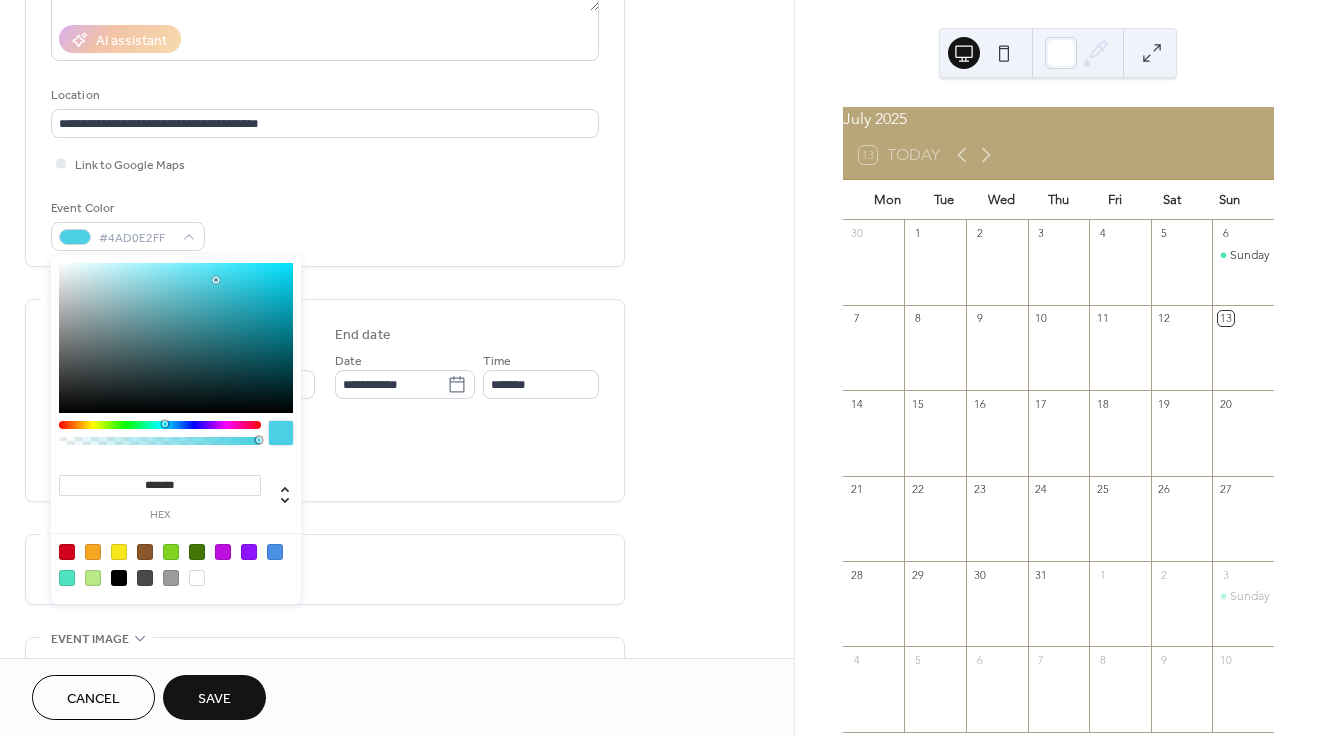 click at bounding box center (167, 424) 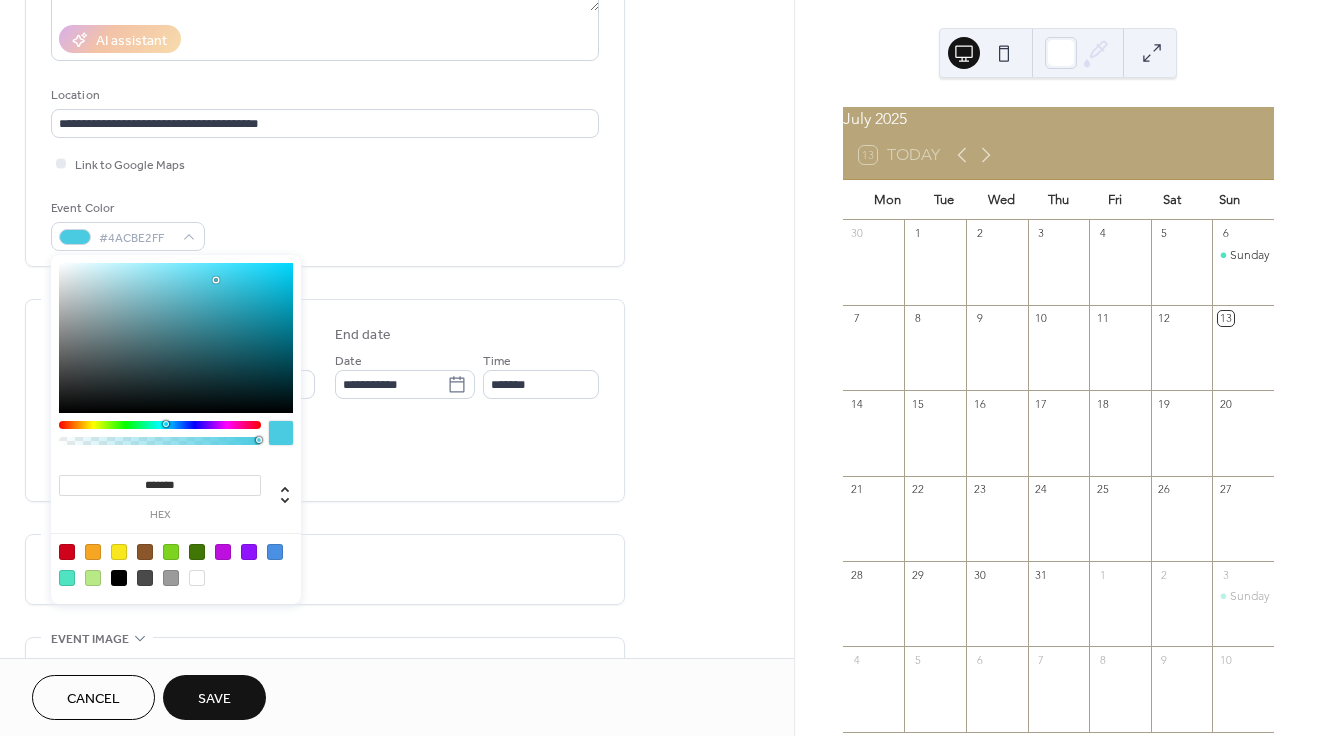 click at bounding box center (176, 338) 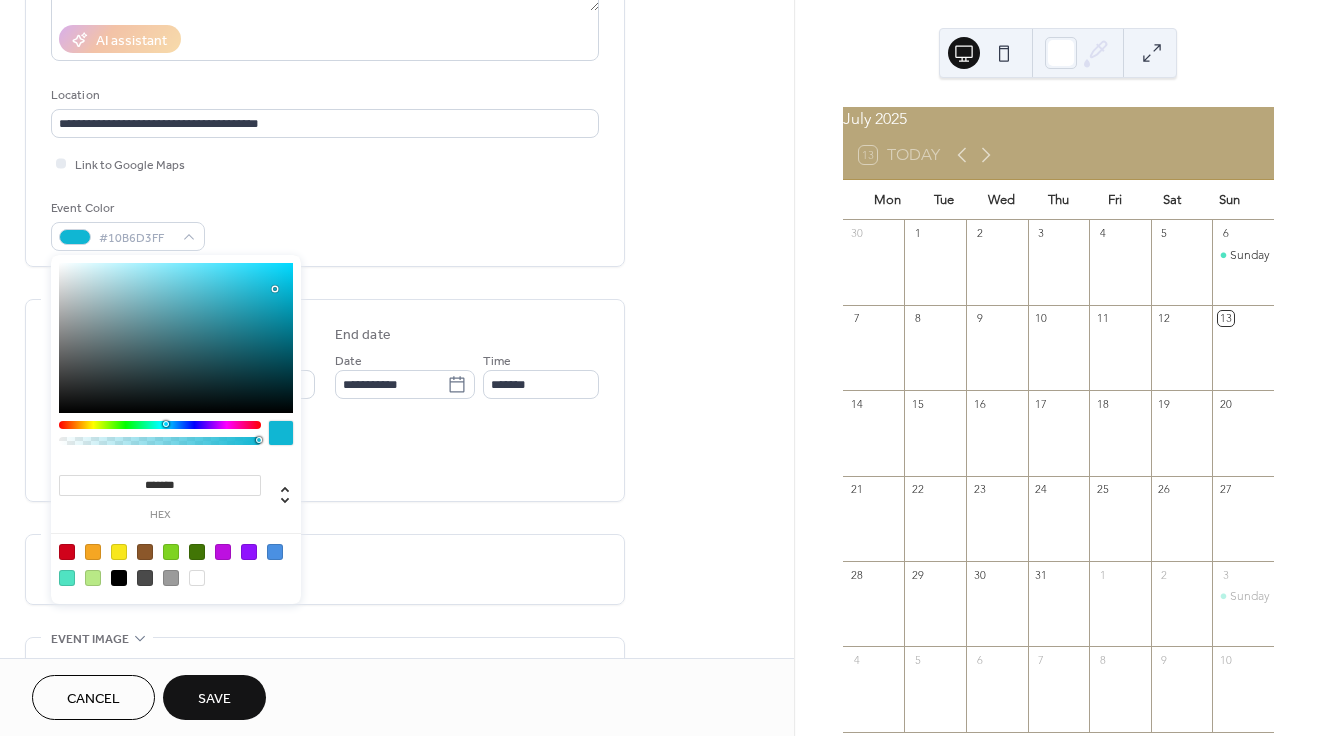 type on "*******" 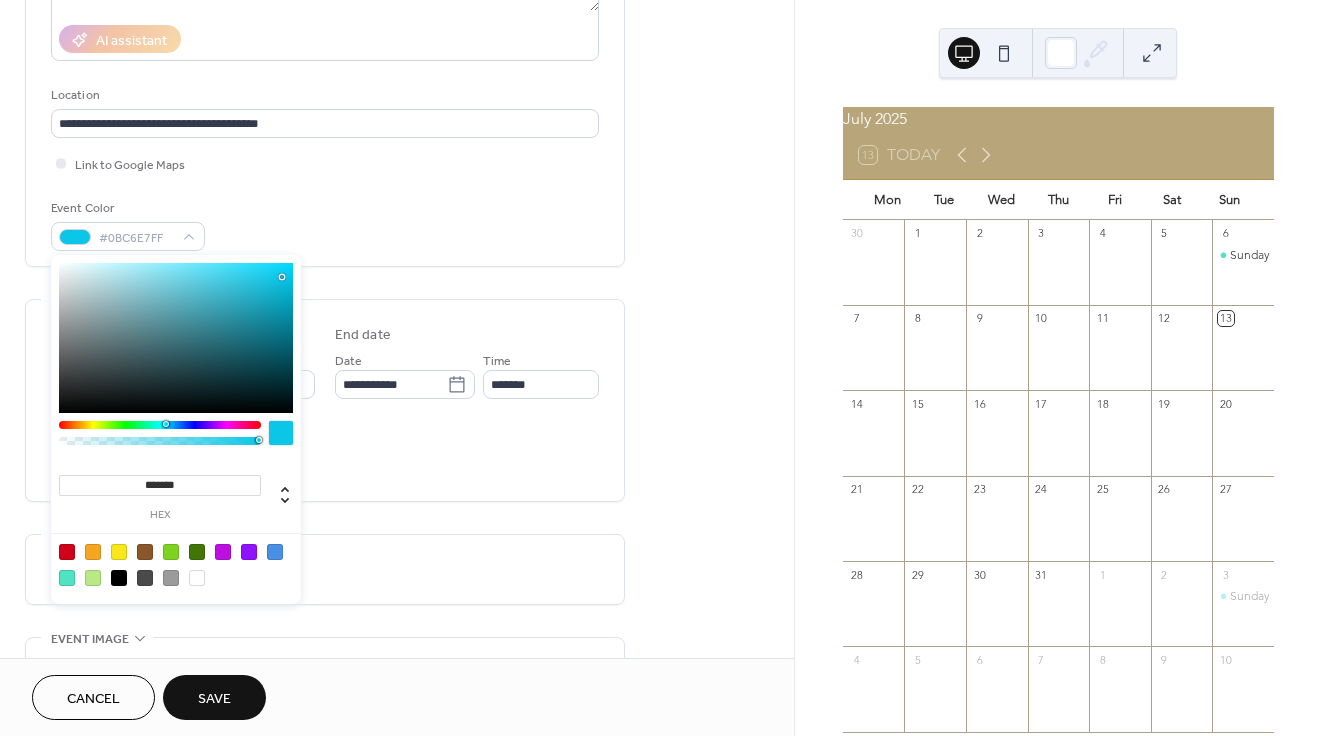 click at bounding box center (176, 338) 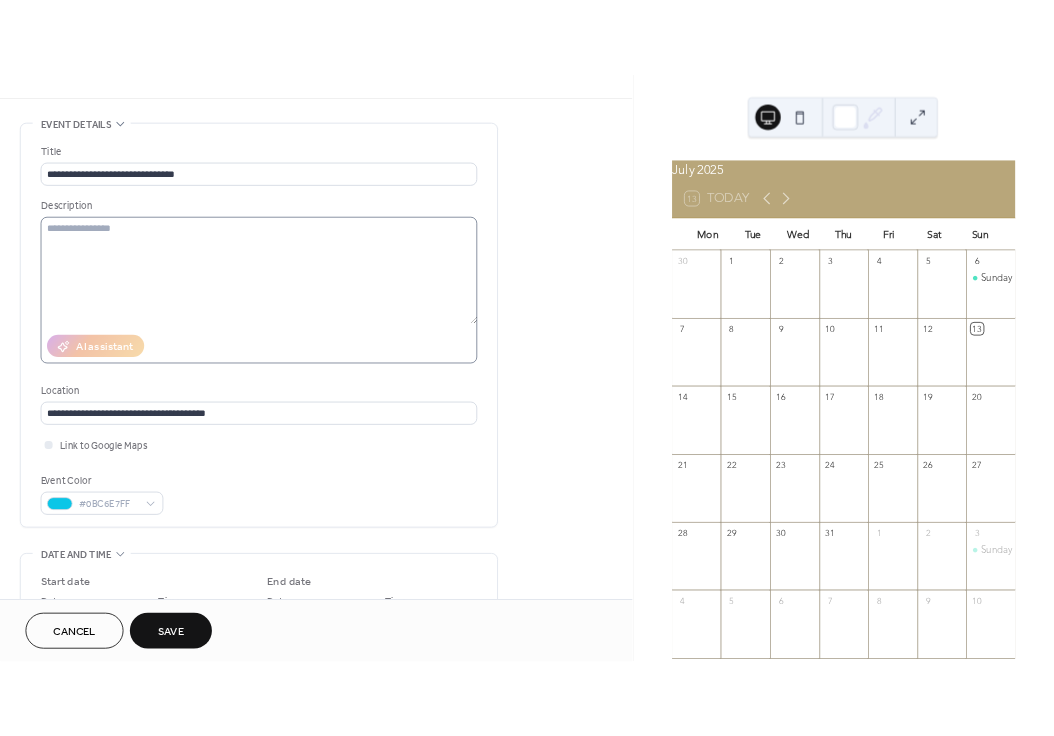 scroll, scrollTop: 47, scrollLeft: 0, axis: vertical 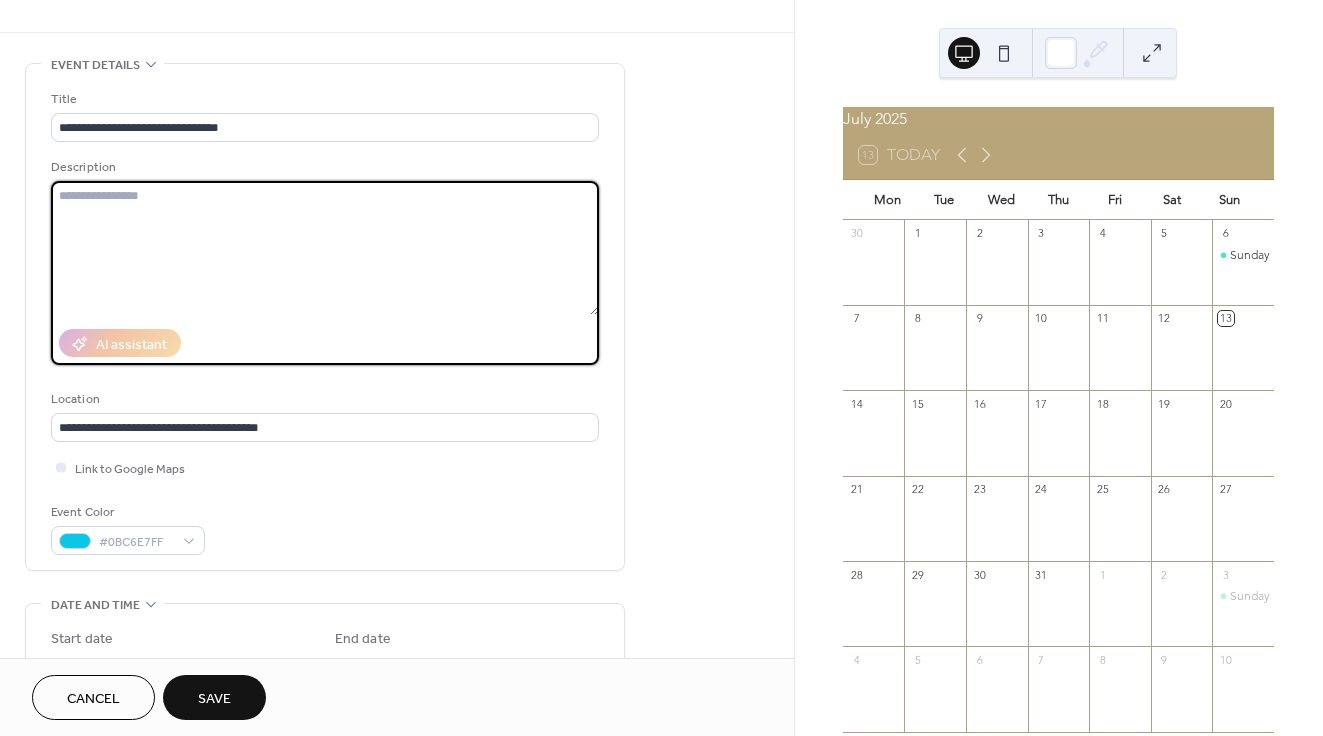 click at bounding box center [325, 248] 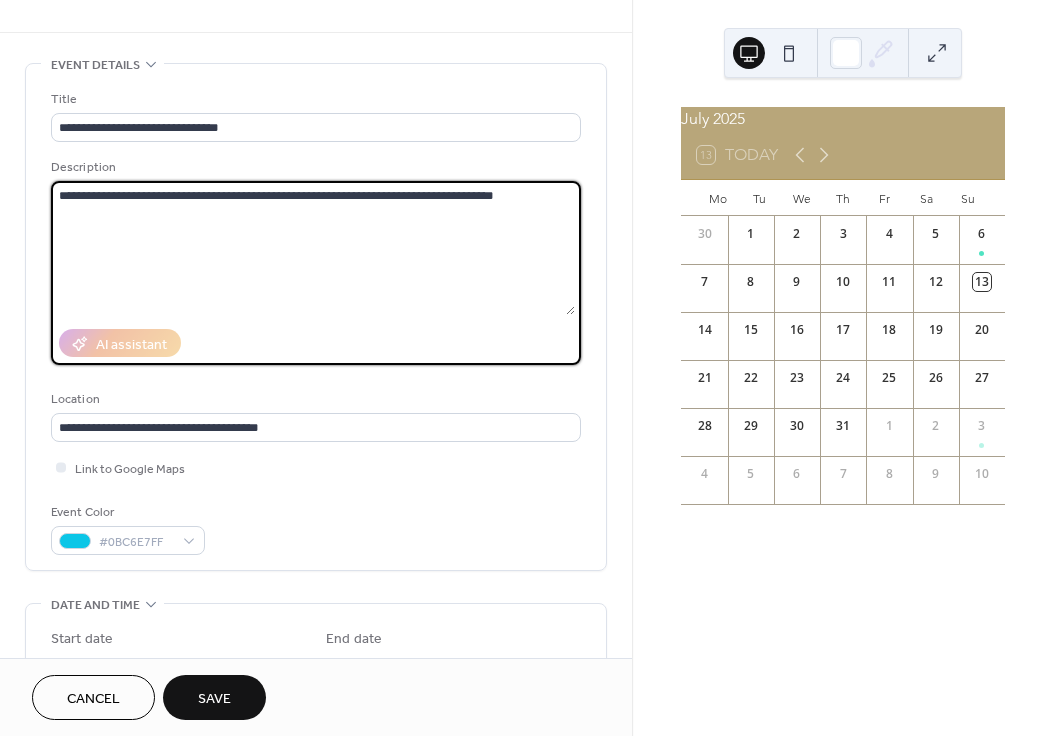 paste on "**********" 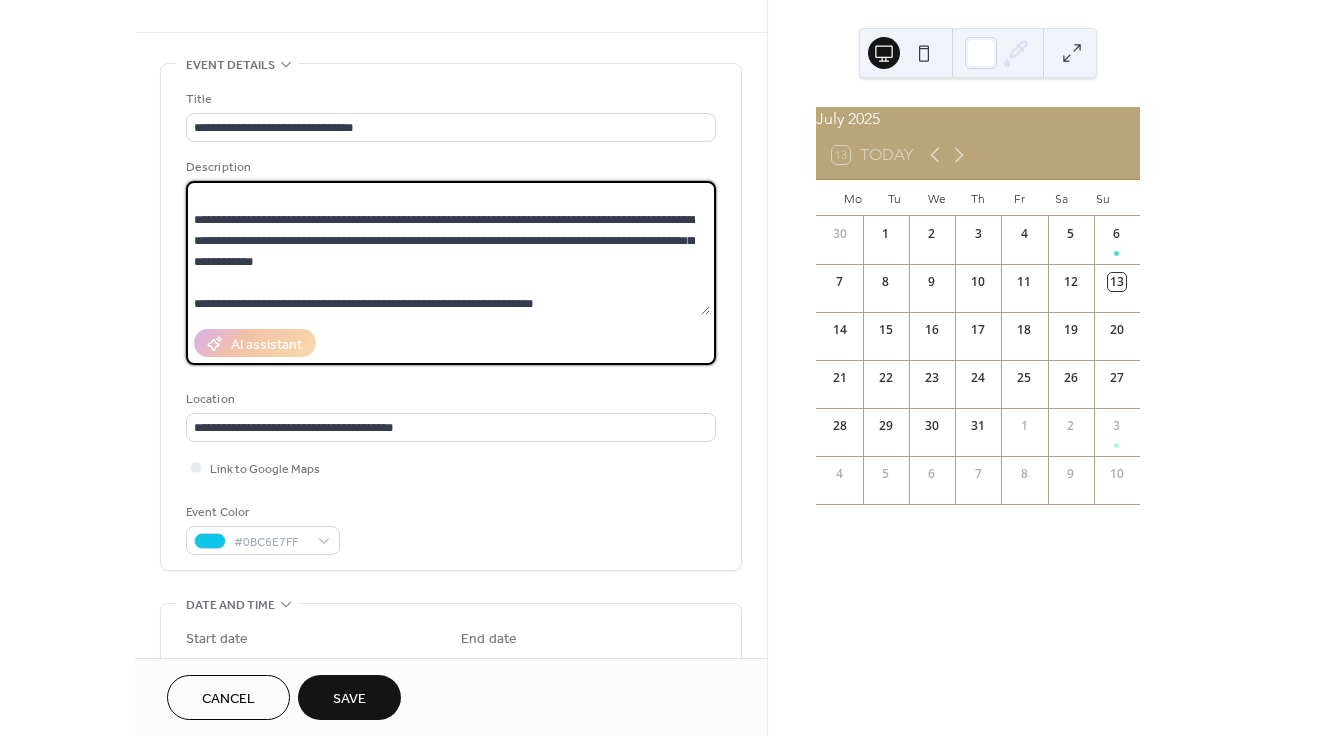 scroll, scrollTop: 0, scrollLeft: 0, axis: both 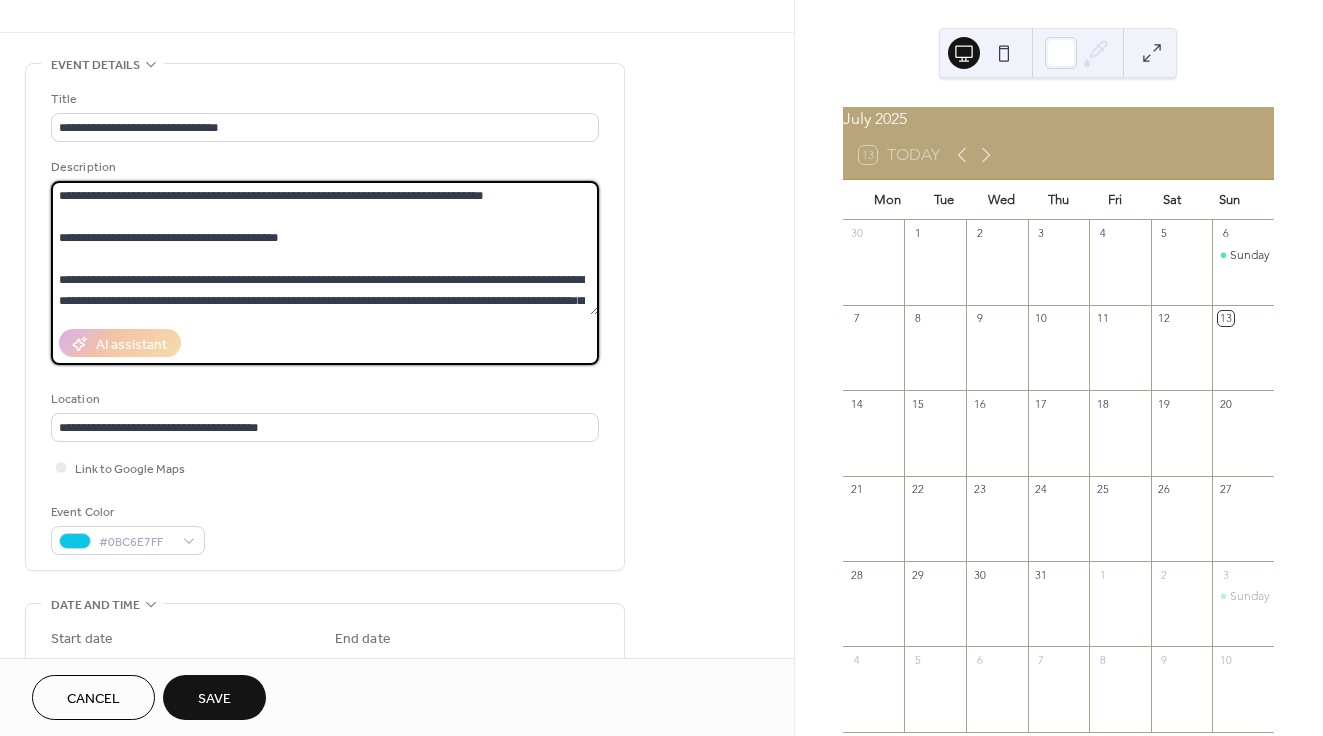 click at bounding box center (325, 248) 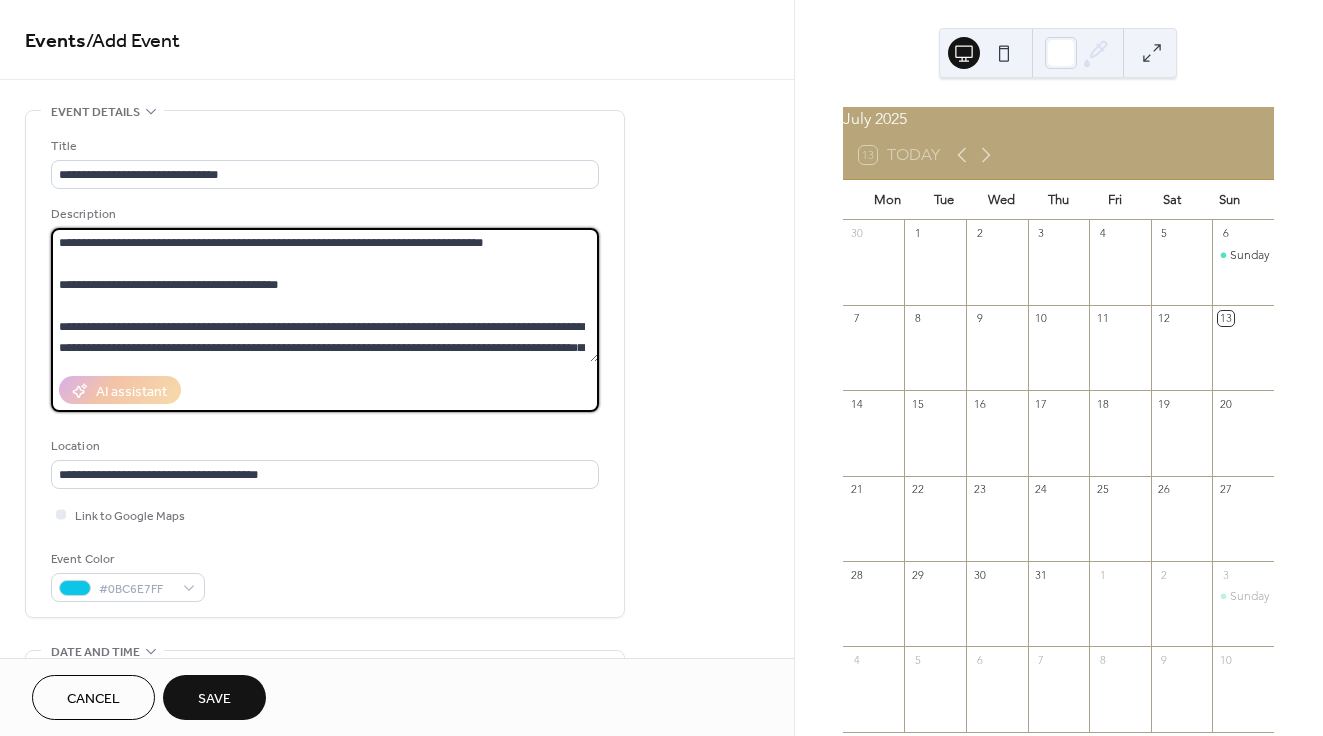 drag, startPoint x: 326, startPoint y: 285, endPoint x: 42, endPoint y: 282, distance: 284.01584 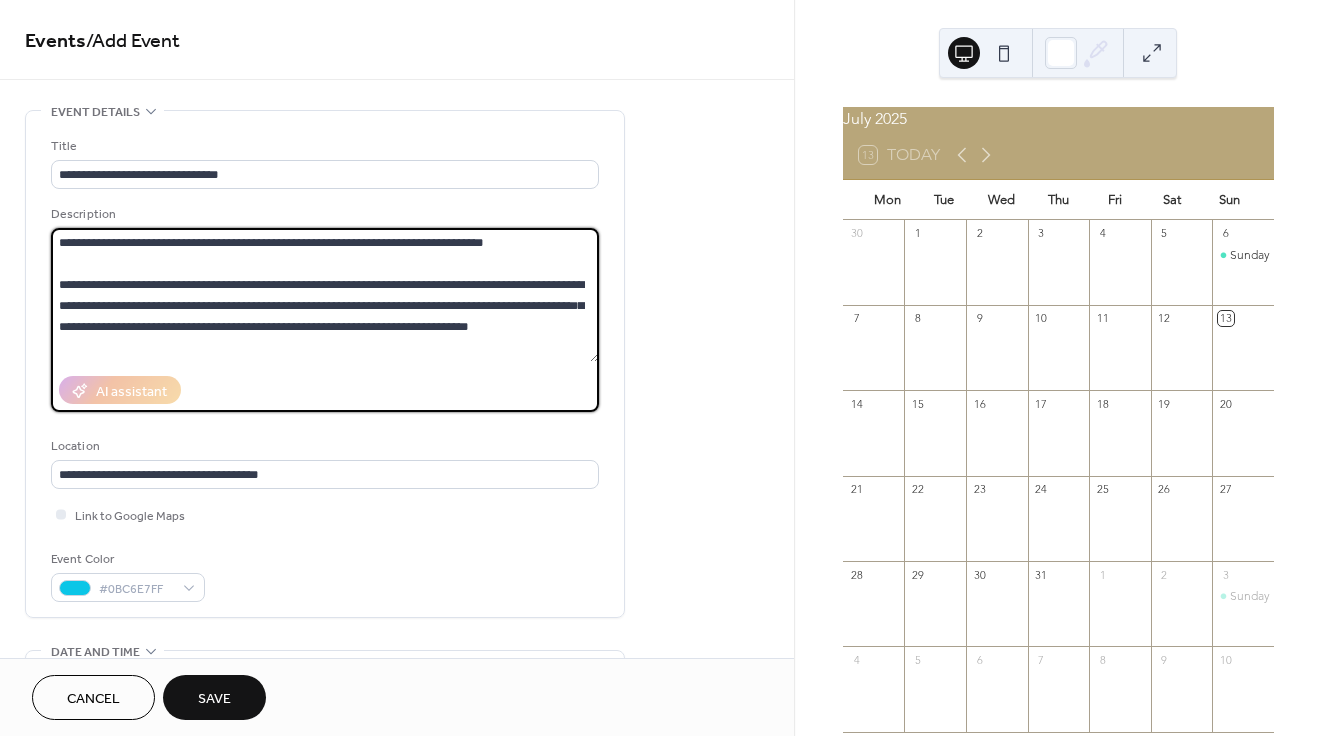 drag, startPoint x: 334, startPoint y: 284, endPoint x: 262, endPoint y: 282, distance: 72.02777 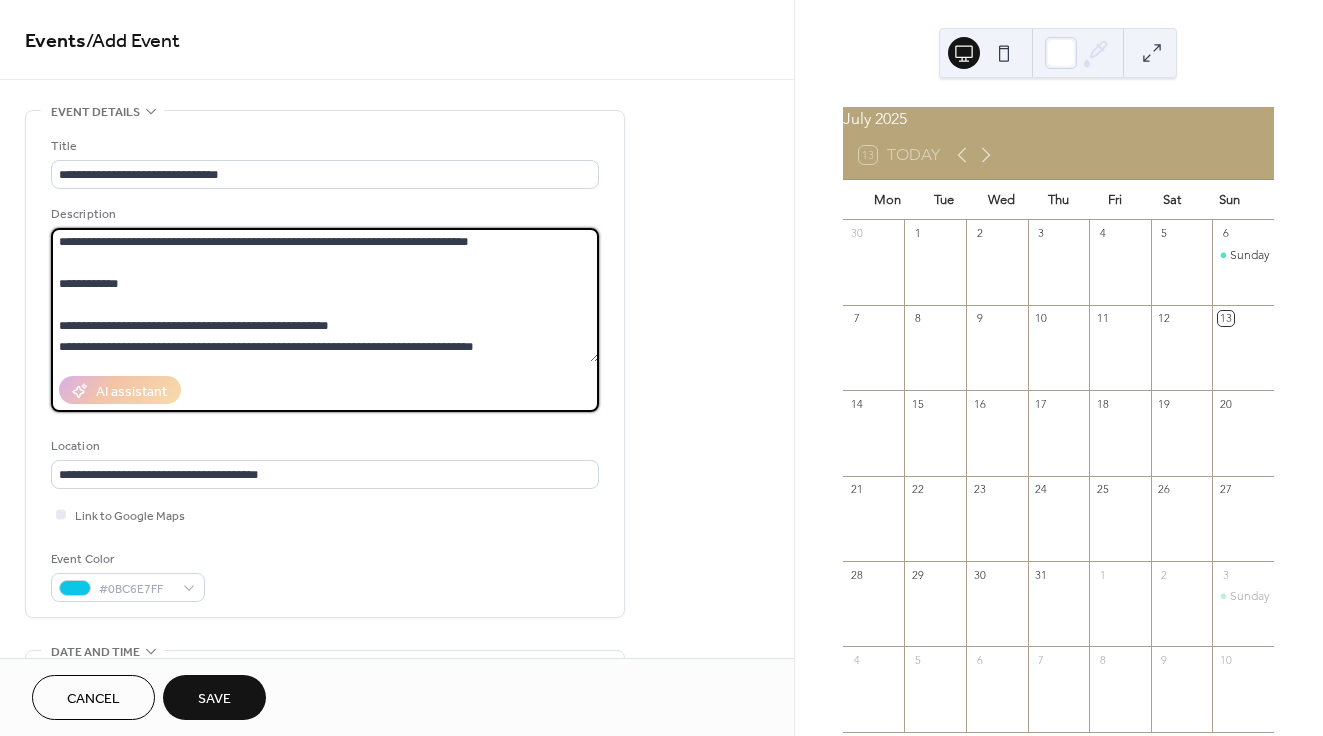scroll, scrollTop: 84, scrollLeft: 0, axis: vertical 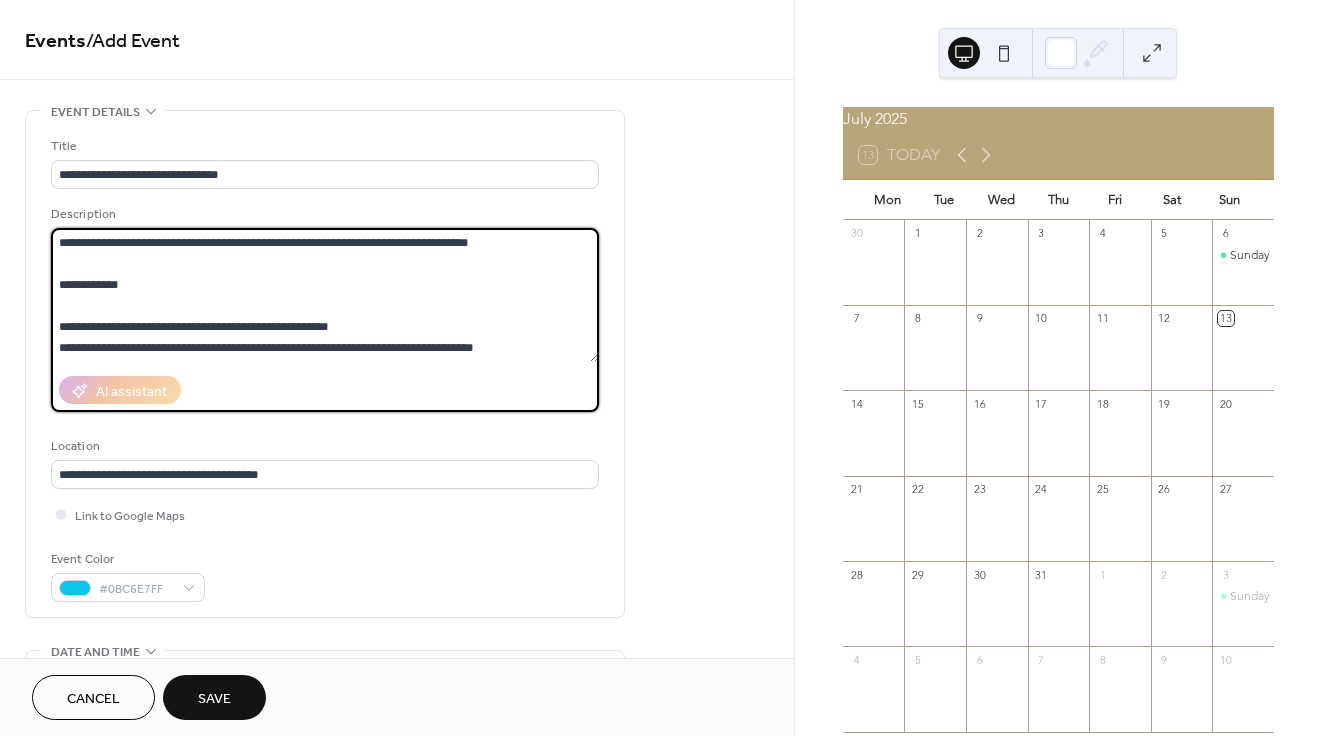 click at bounding box center (325, 295) 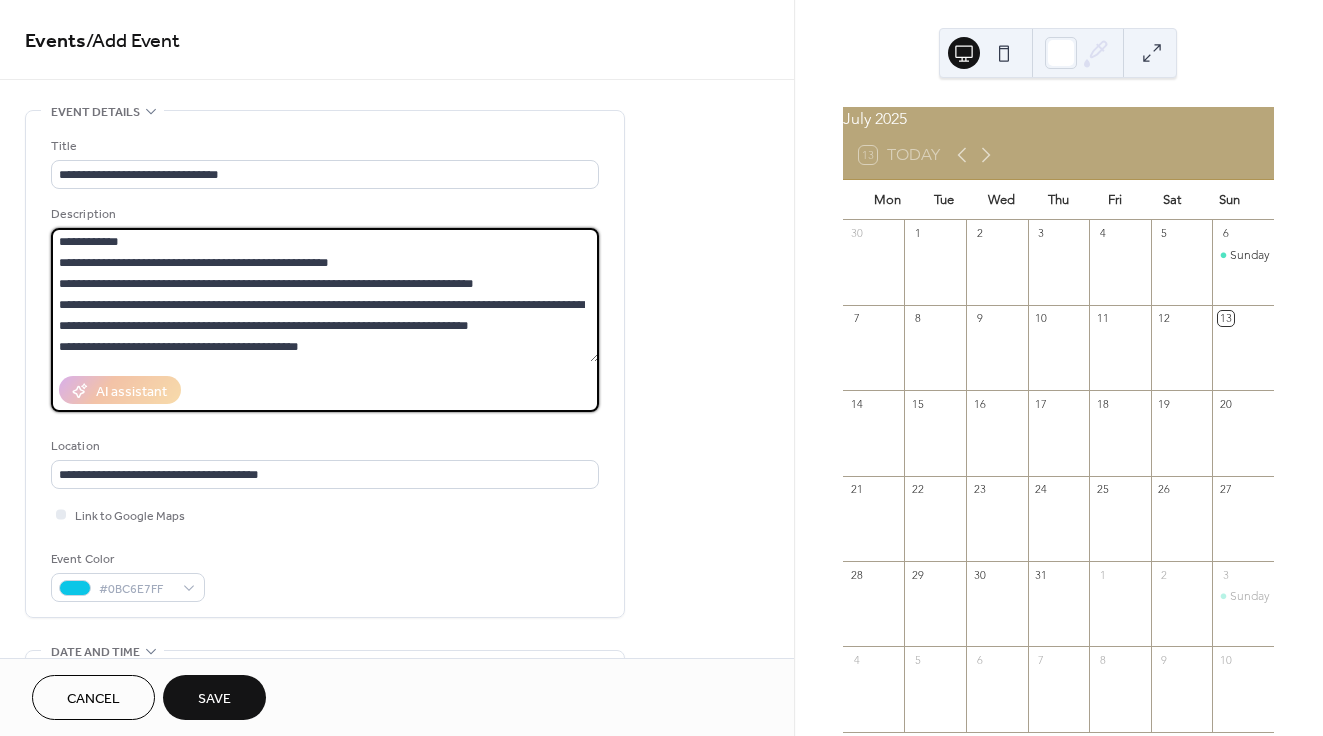 scroll, scrollTop: 128, scrollLeft: 0, axis: vertical 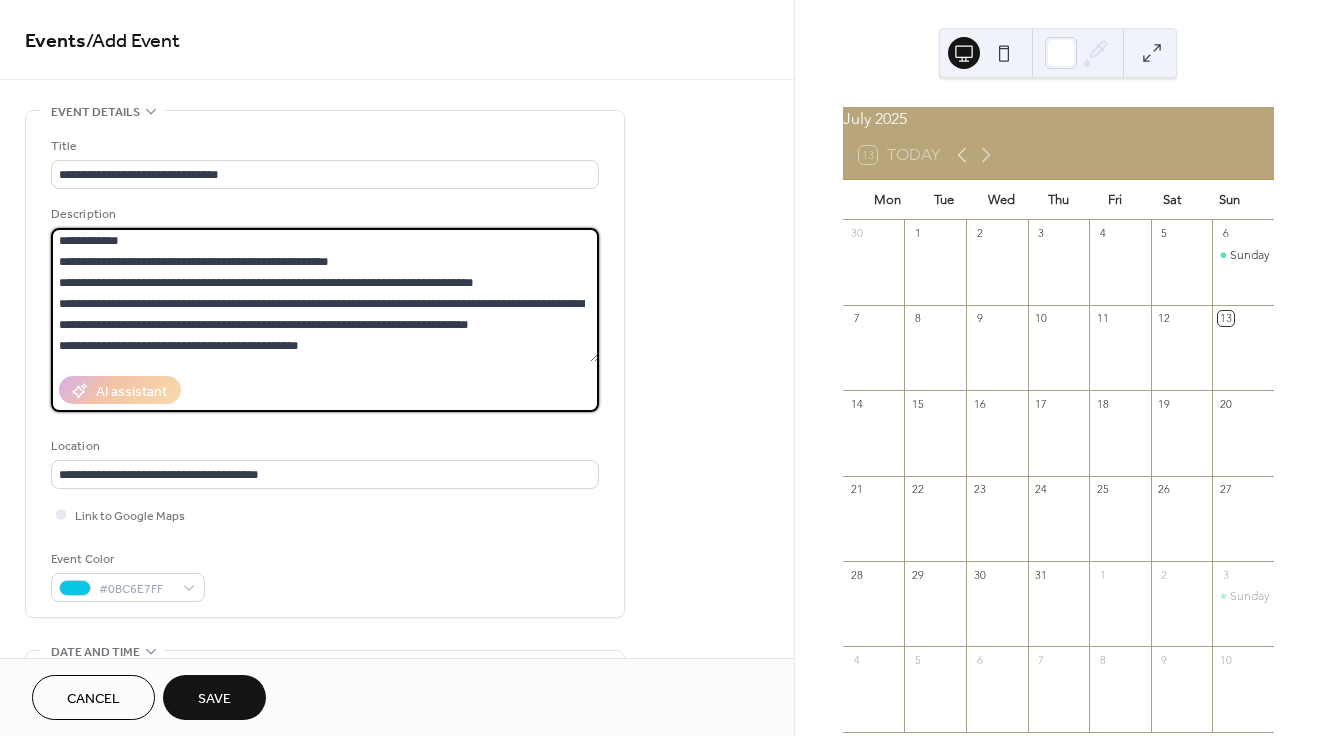 click at bounding box center (325, 295) 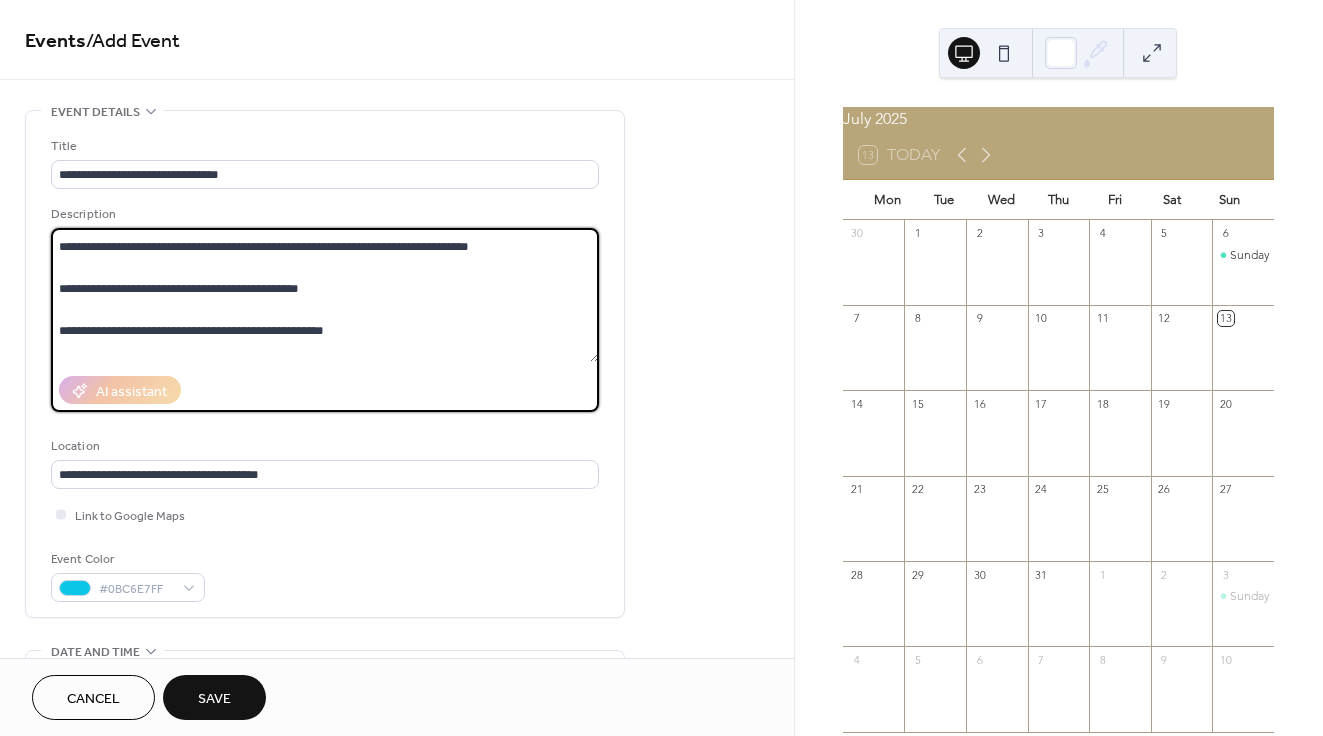 scroll, scrollTop: 208, scrollLeft: 0, axis: vertical 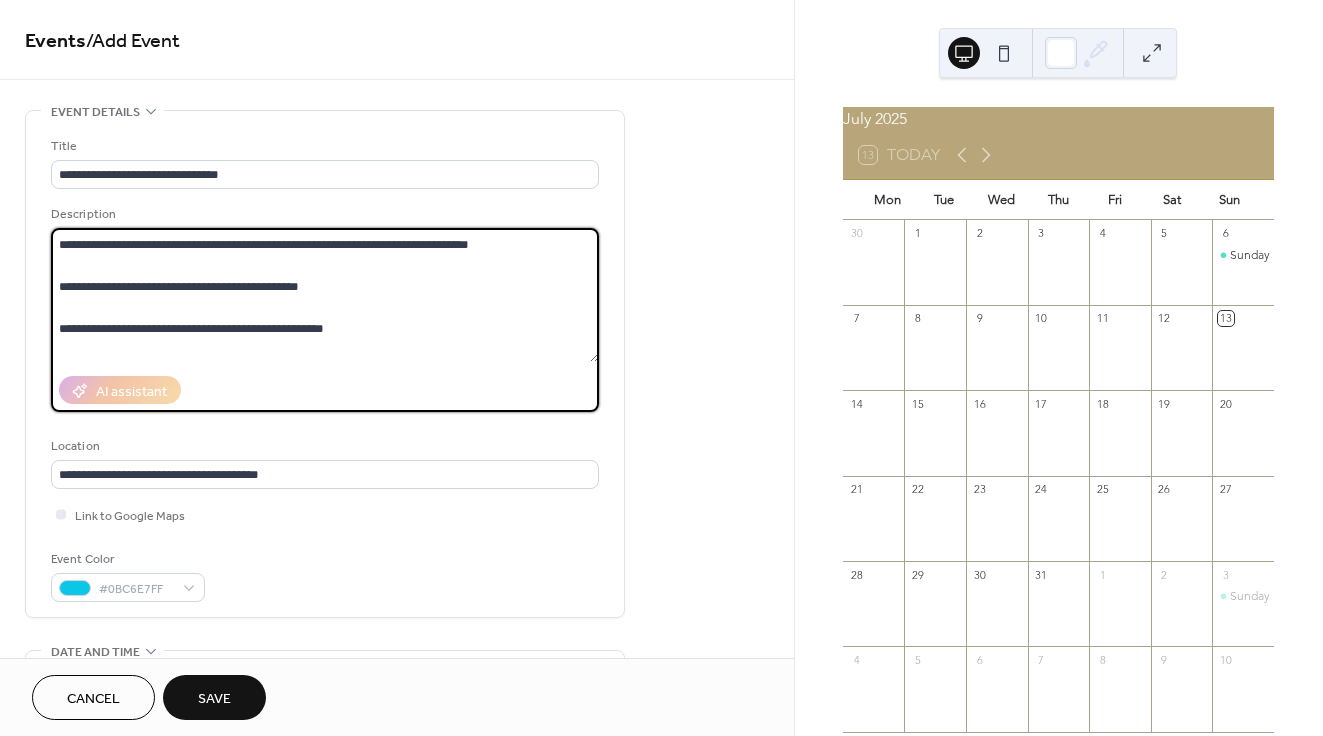 click at bounding box center [325, 295] 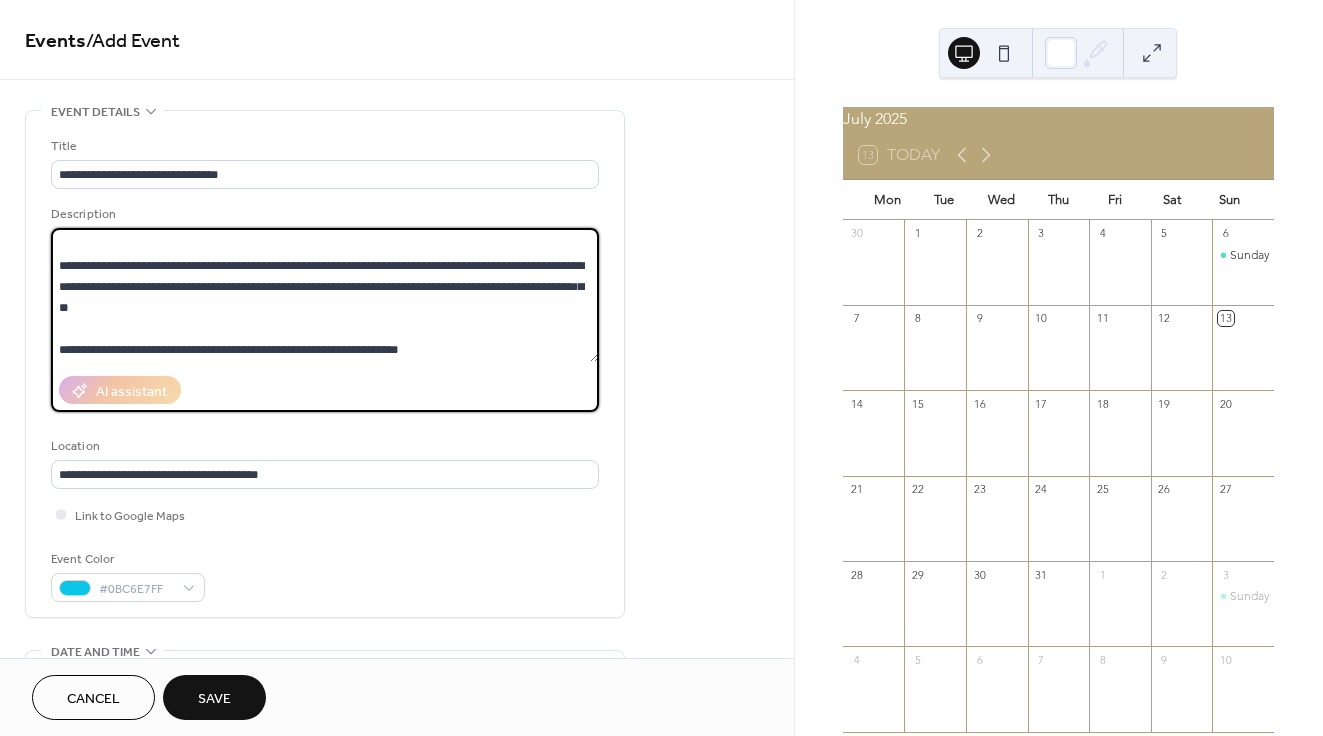 scroll, scrollTop: 294, scrollLeft: 0, axis: vertical 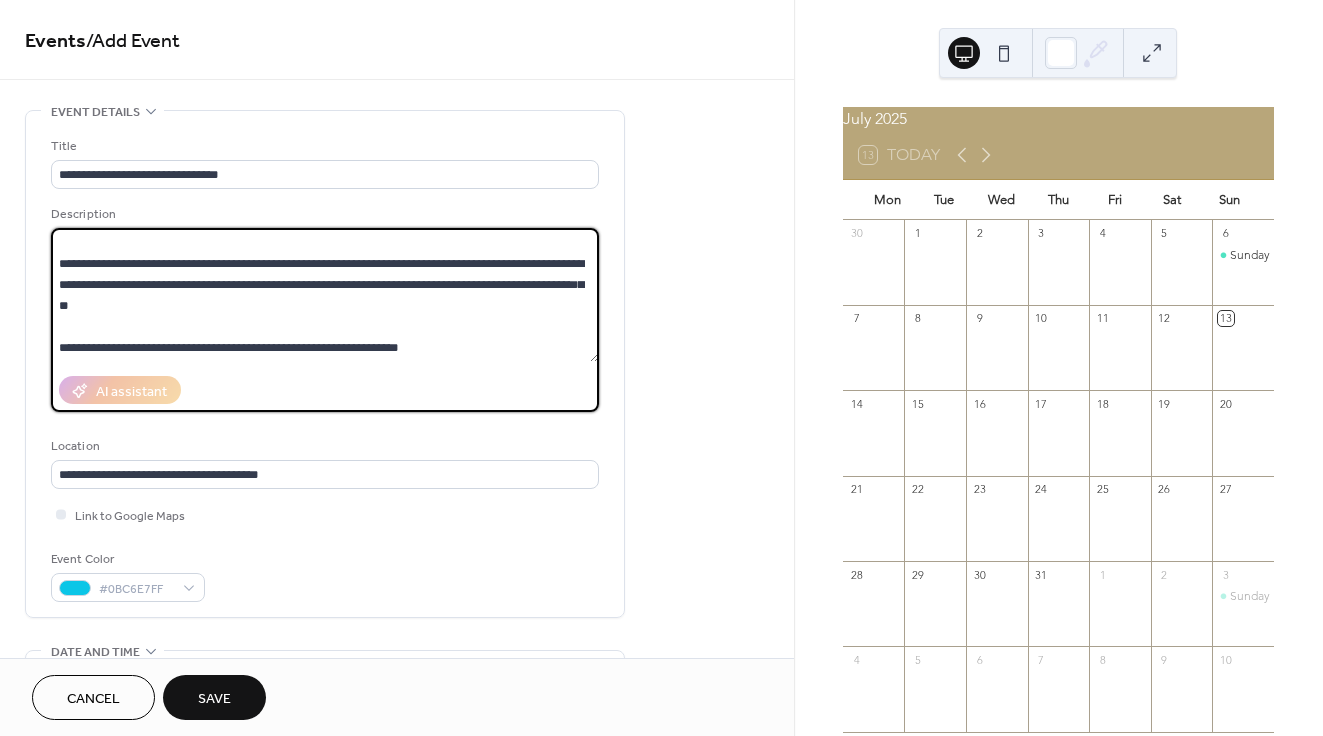 click at bounding box center (325, 295) 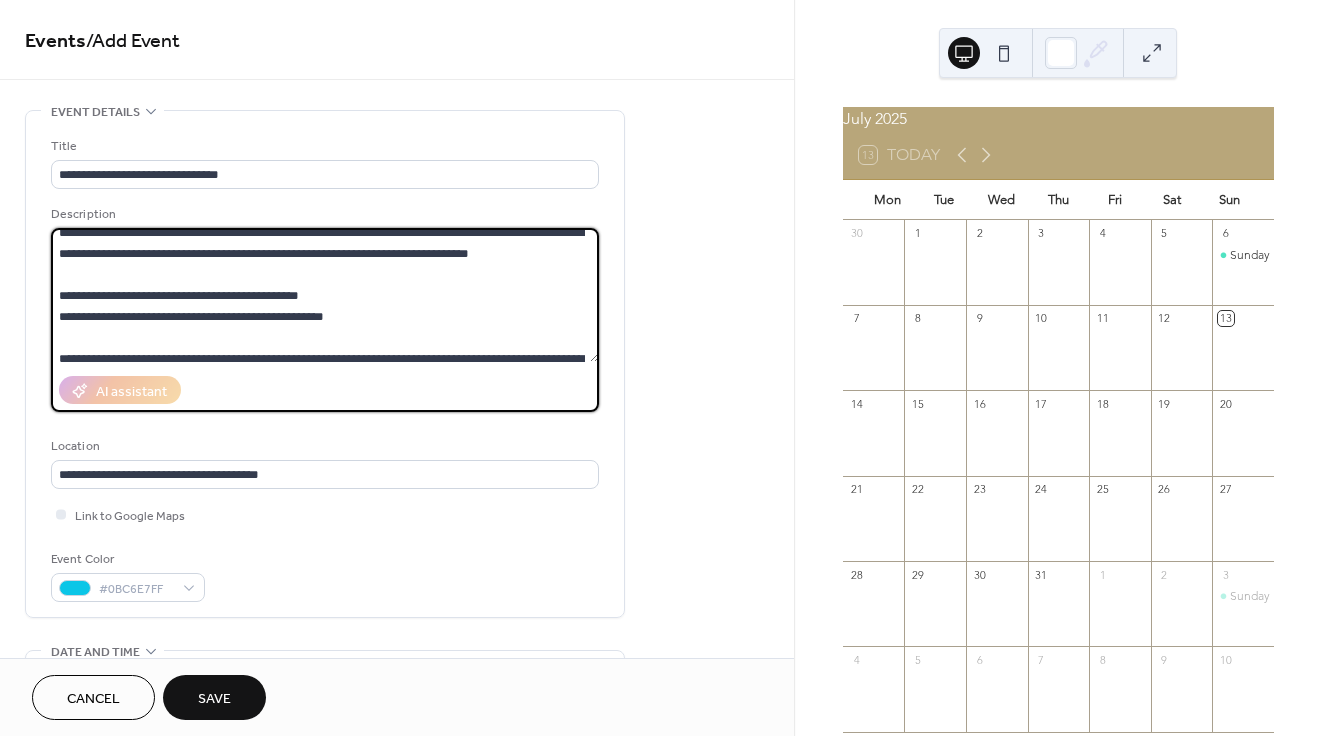 scroll, scrollTop: 294, scrollLeft: 0, axis: vertical 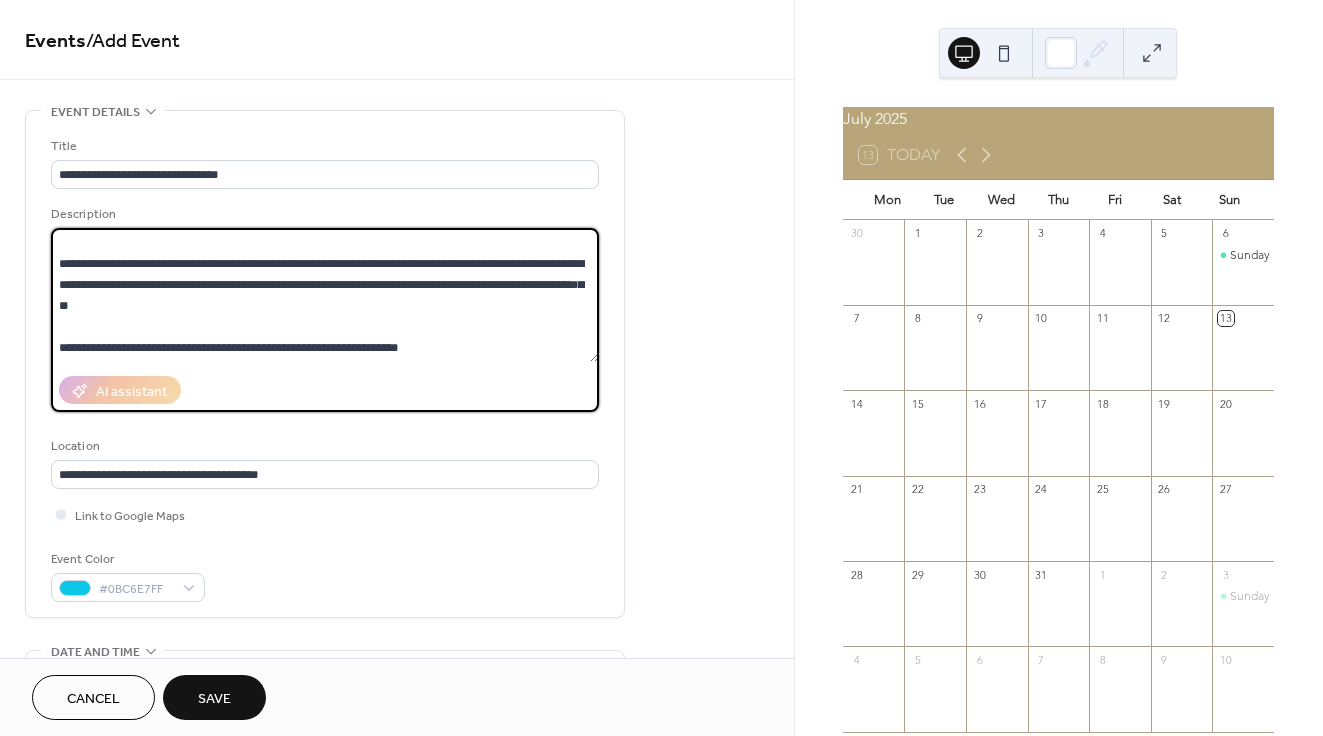 click at bounding box center [325, 295] 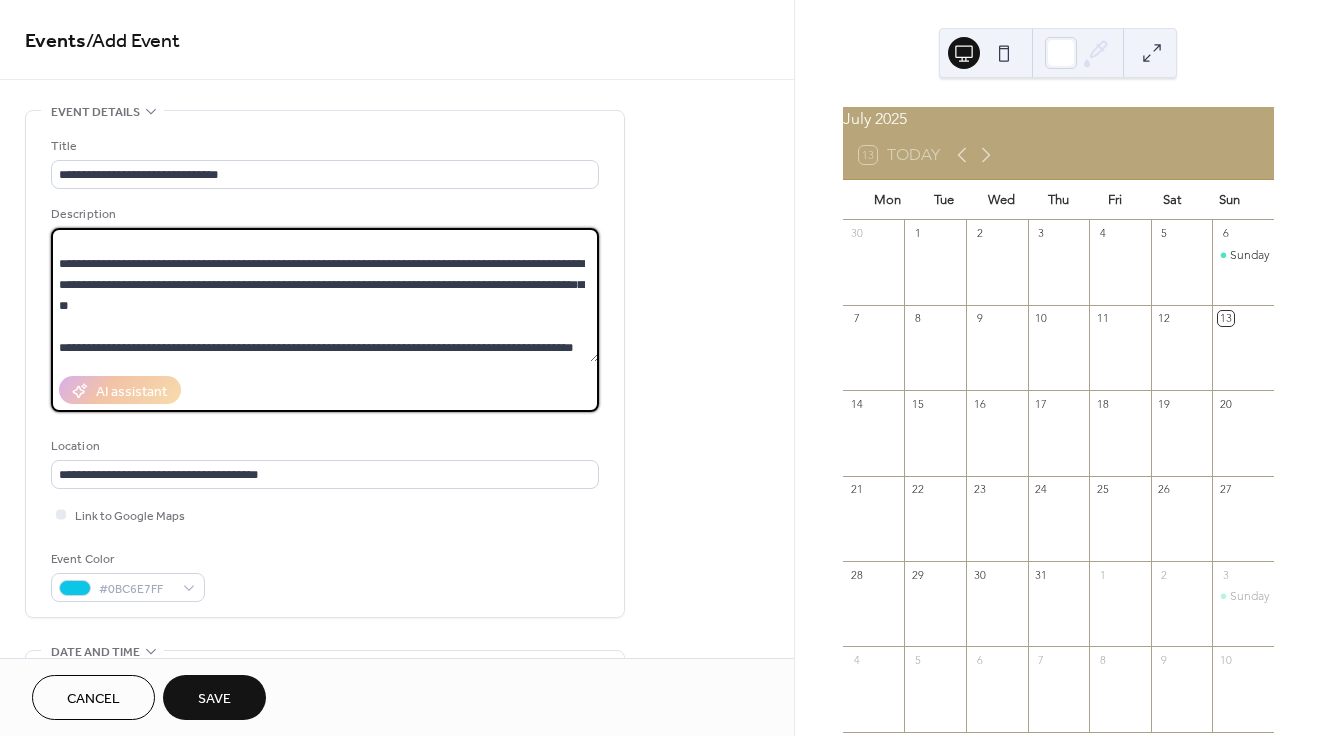 scroll, scrollTop: 312, scrollLeft: 0, axis: vertical 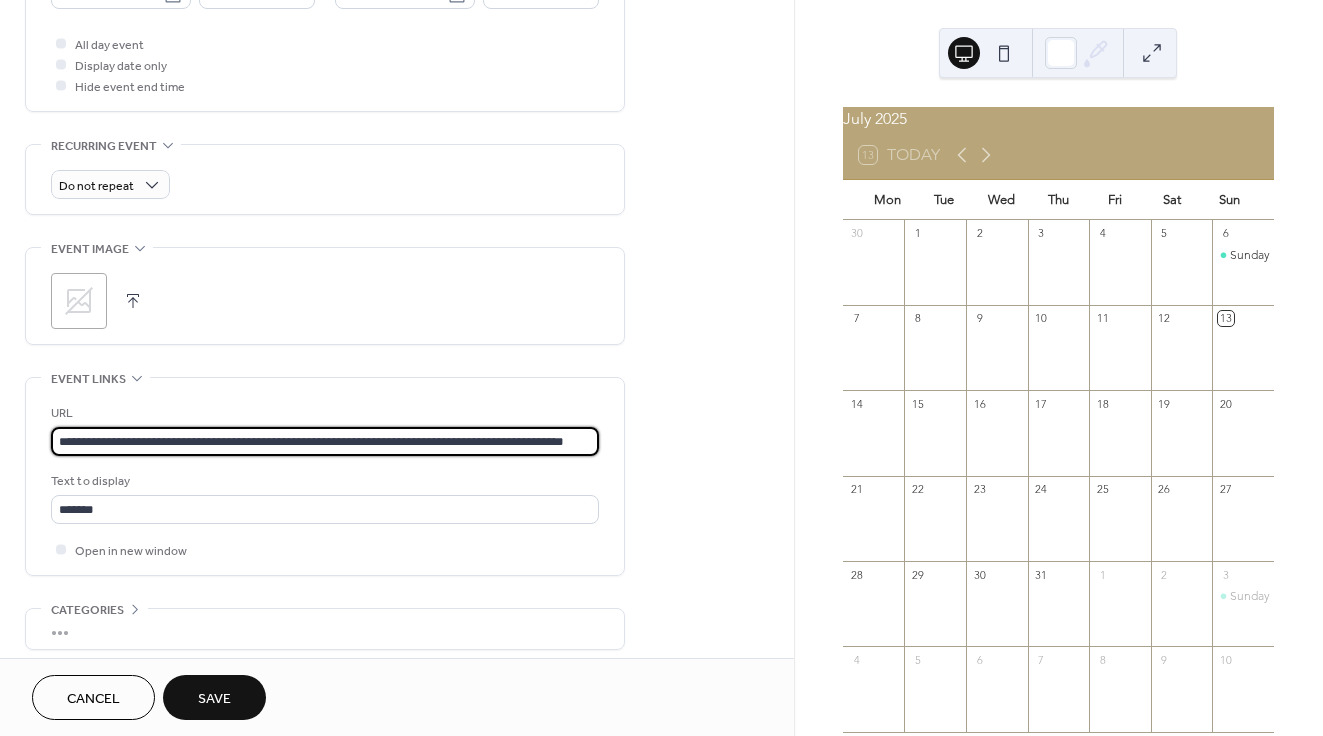 drag, startPoint x: 57, startPoint y: 439, endPoint x: 795, endPoint y: 457, distance: 738.2195 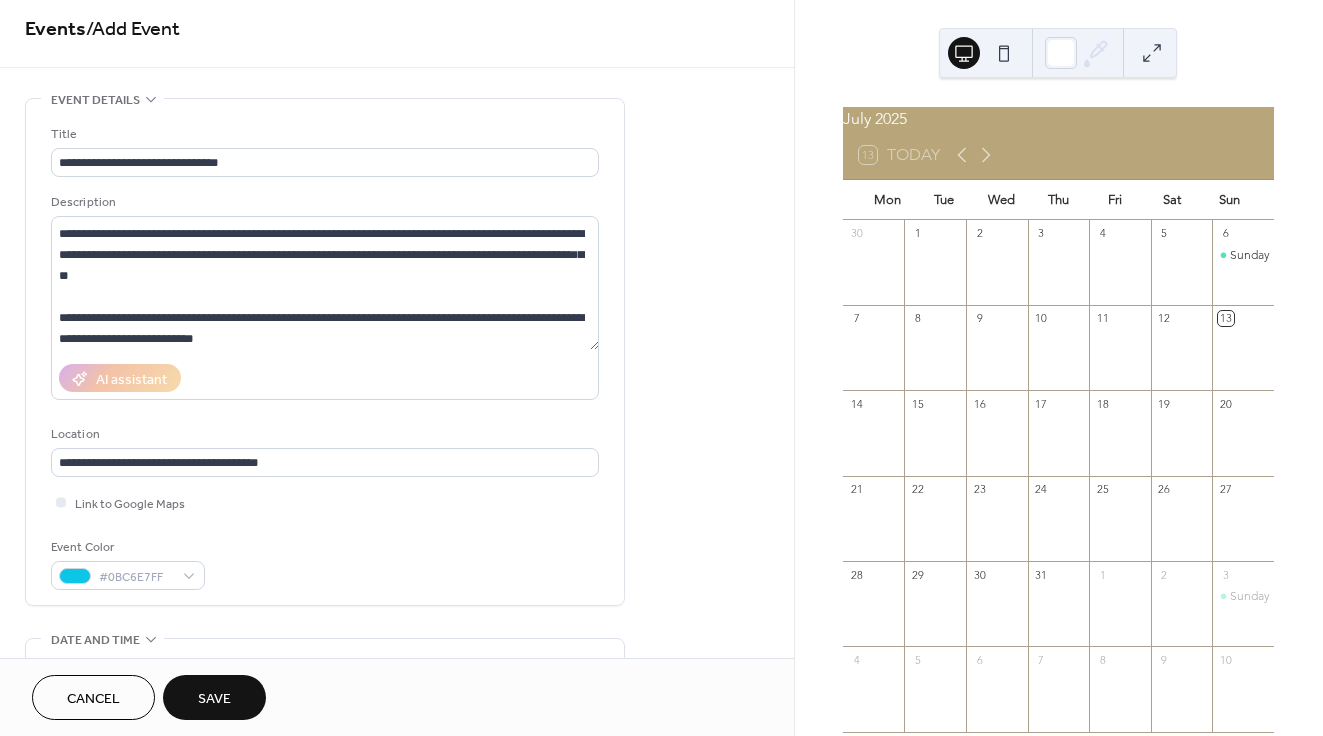 scroll, scrollTop: 9, scrollLeft: 0, axis: vertical 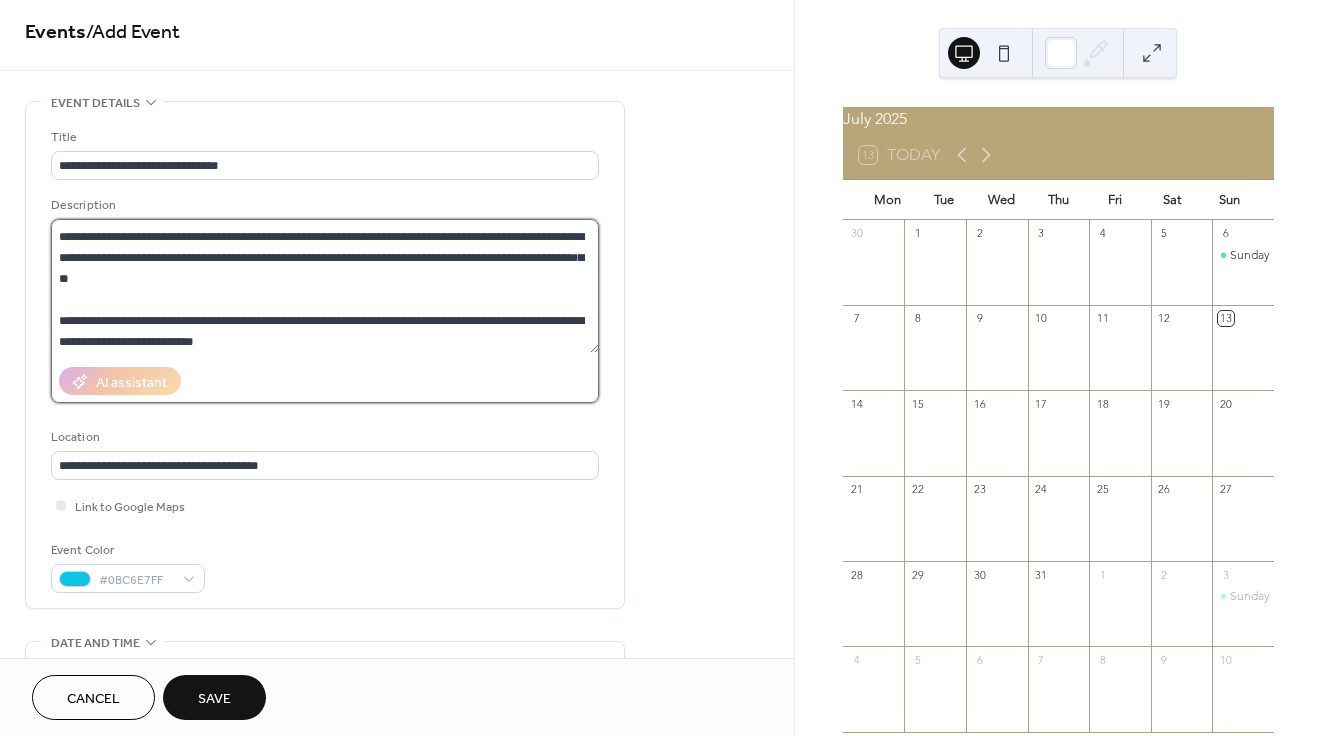 click at bounding box center [325, 286] 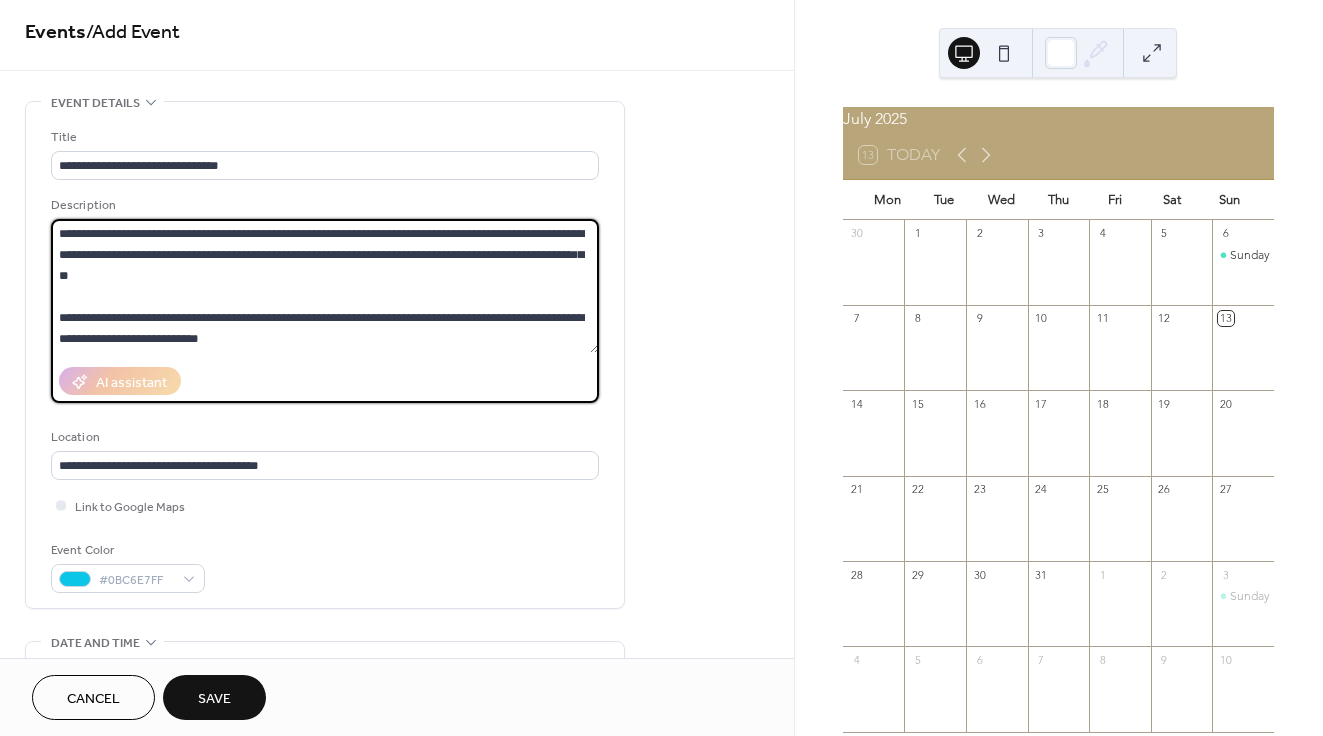 paste on "**********" 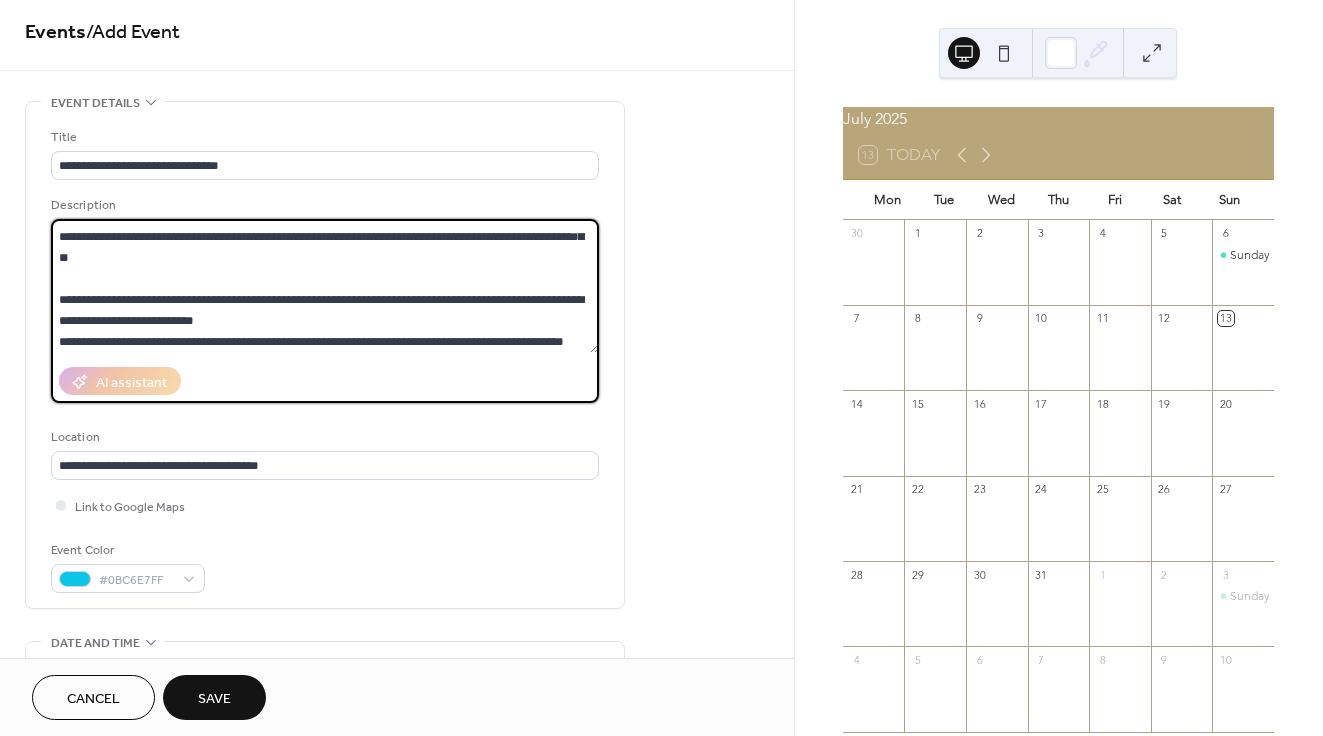 scroll, scrollTop: 354, scrollLeft: 0, axis: vertical 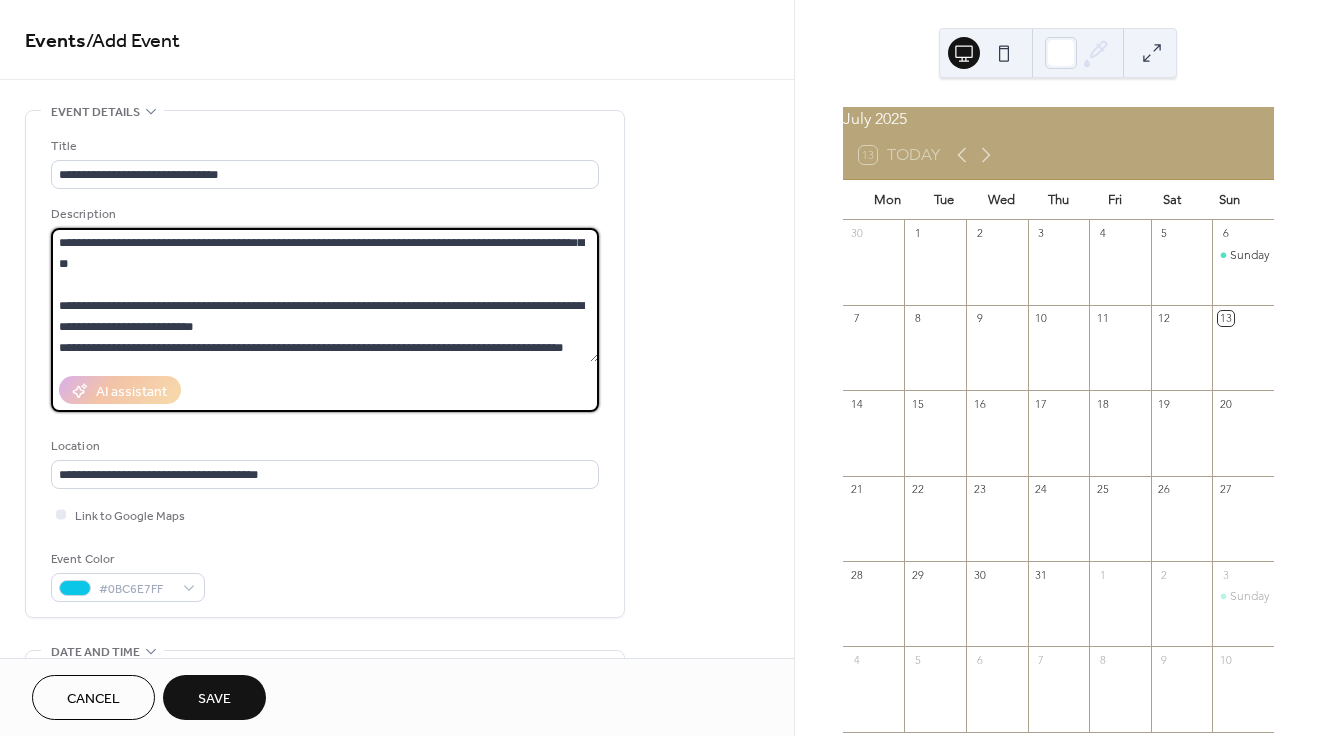 type on "**********" 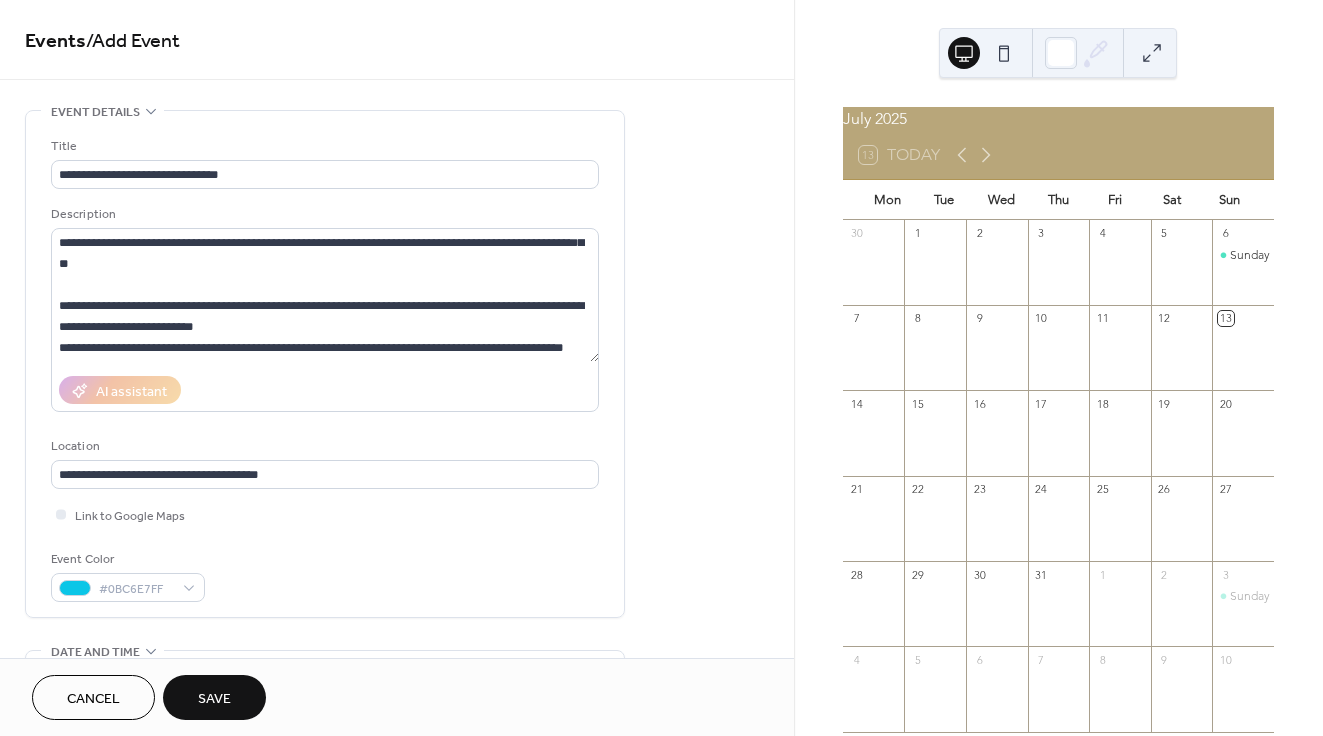 click on "Save" at bounding box center (214, 699) 